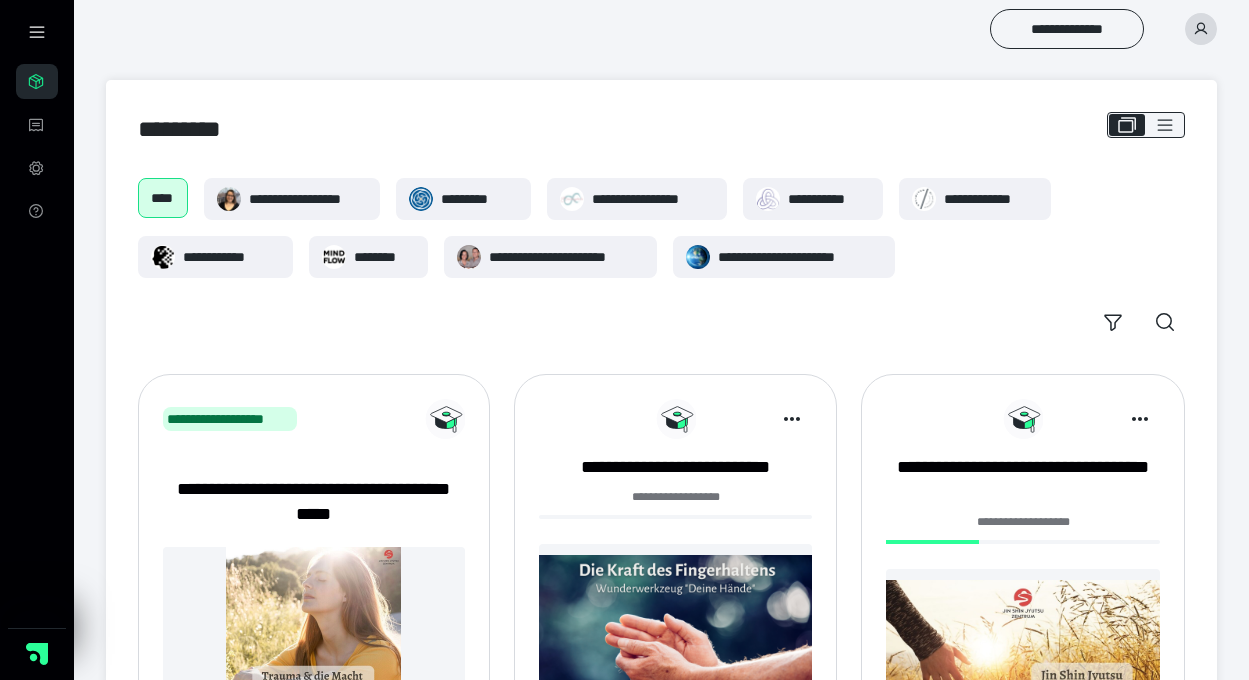 scroll, scrollTop: 0, scrollLeft: 0, axis: both 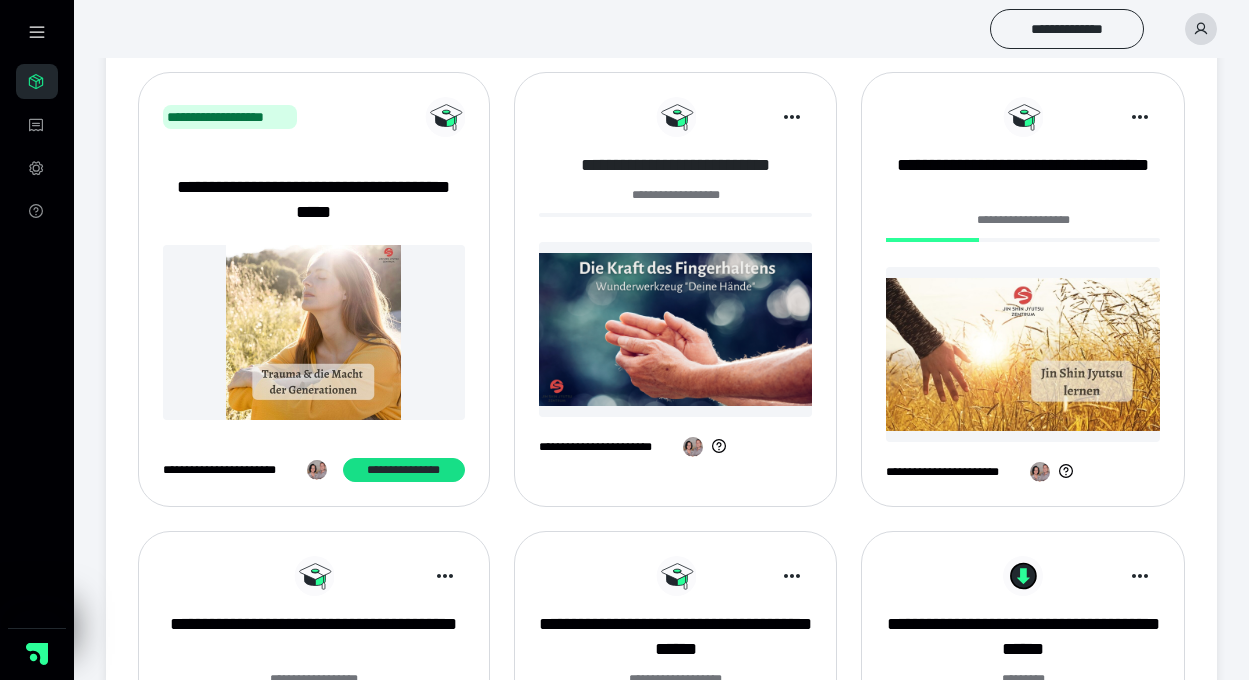 click on "**********" at bounding box center [676, 165] 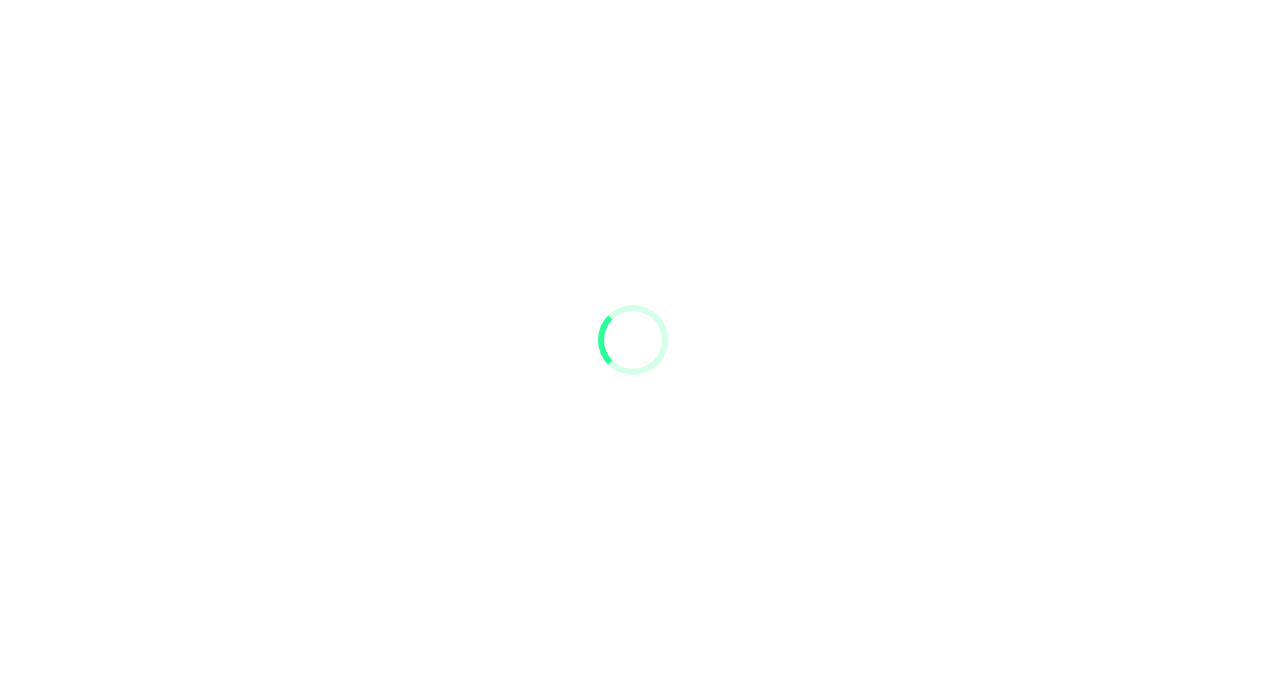 scroll, scrollTop: 0, scrollLeft: 0, axis: both 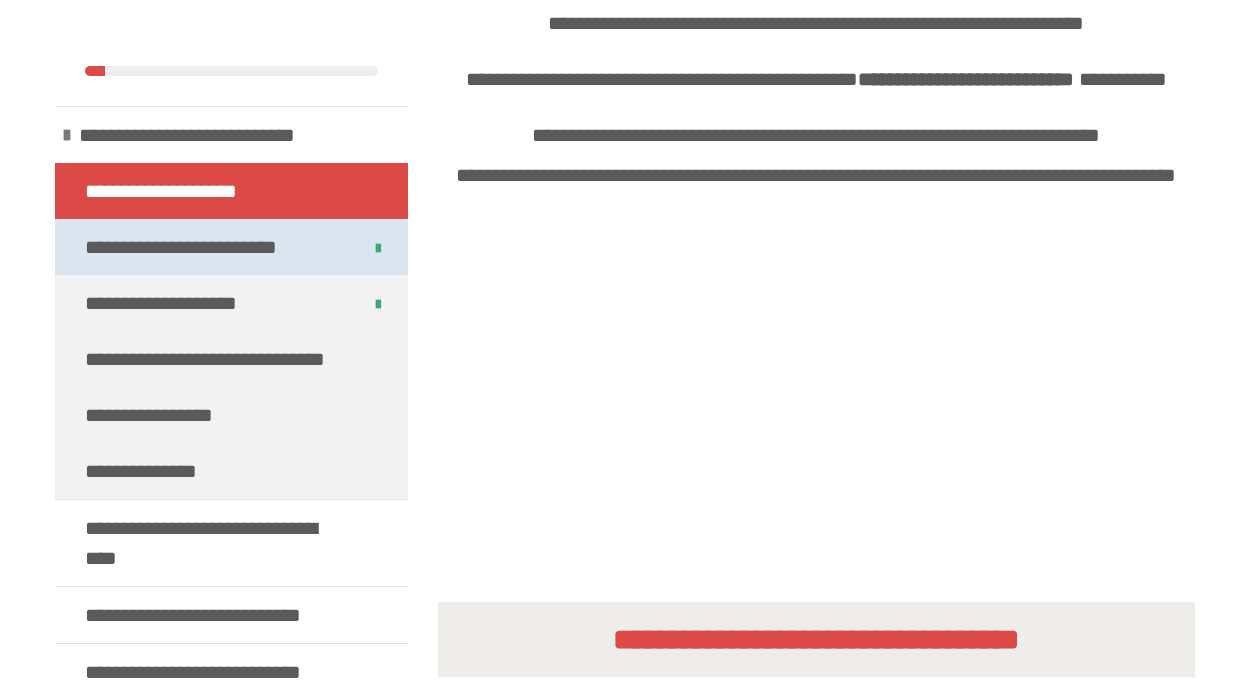 click on "**********" at bounding box center [182, 247] 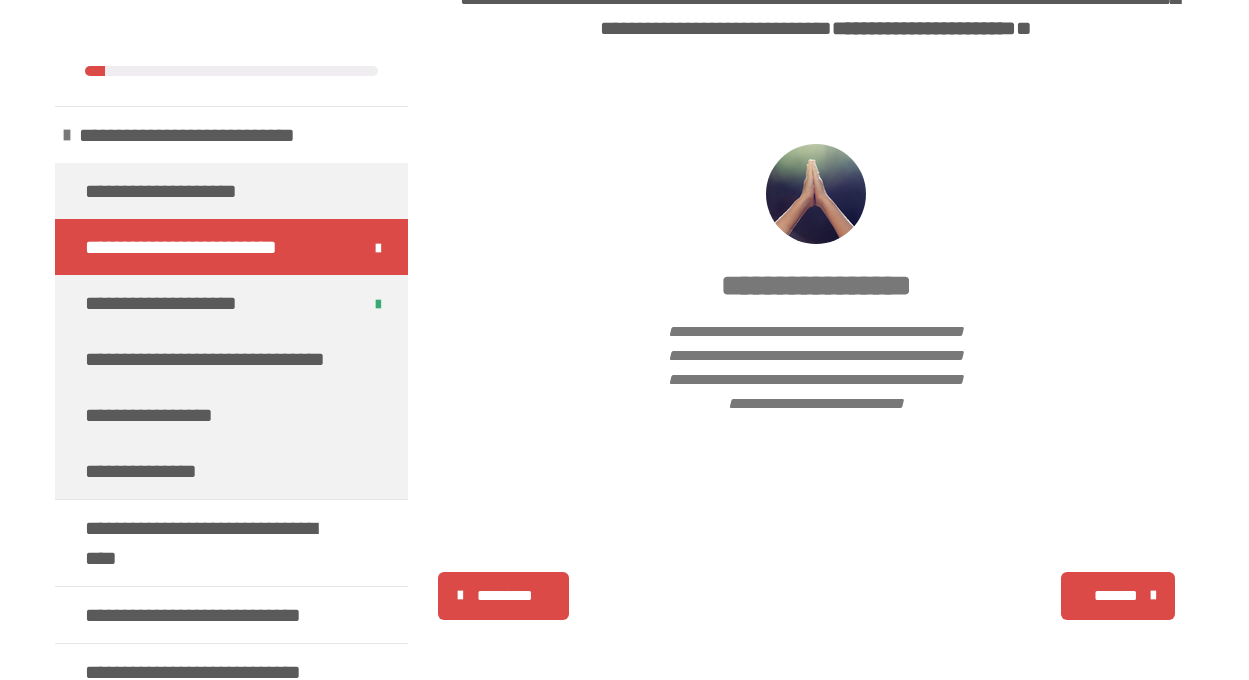 scroll, scrollTop: 1281, scrollLeft: 0, axis: vertical 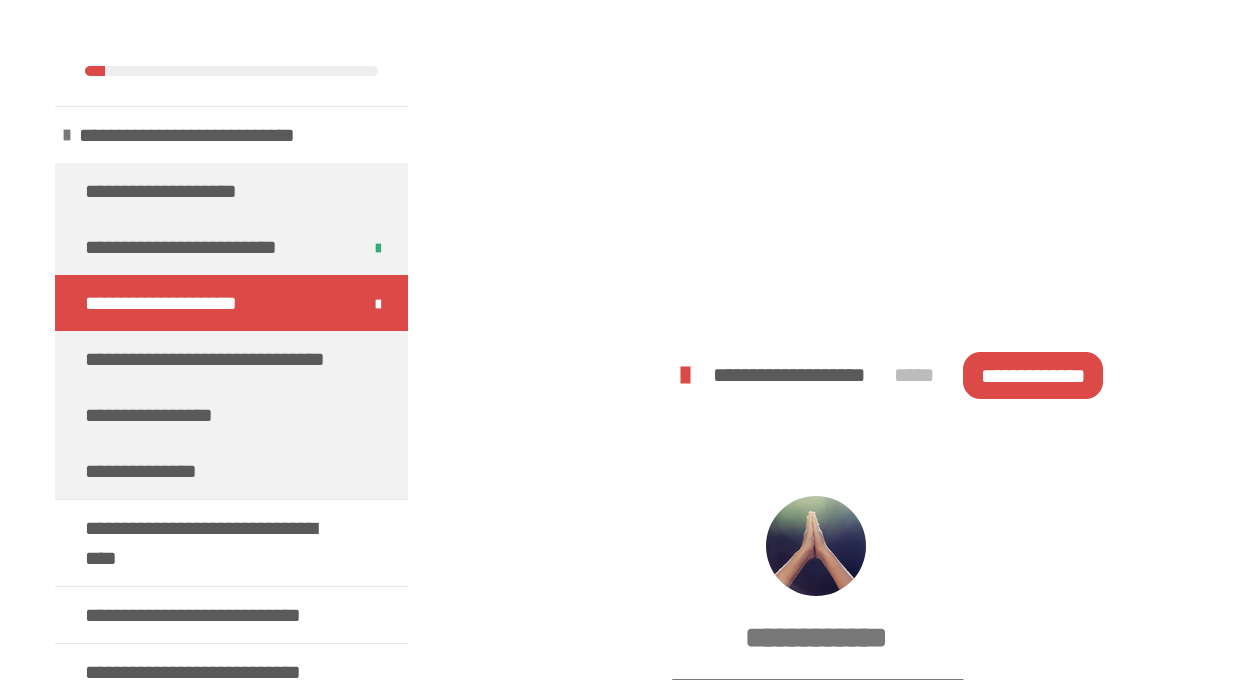 click on "**********" at bounding box center (1032, 375) 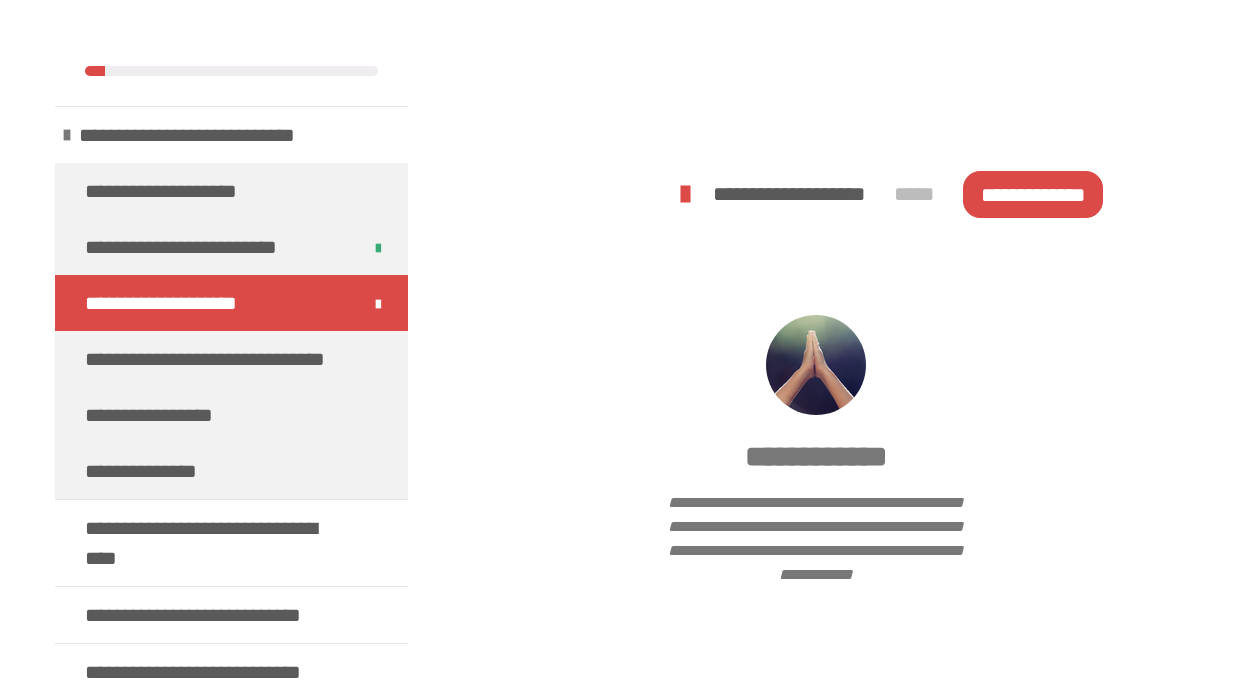 scroll, scrollTop: 892, scrollLeft: 0, axis: vertical 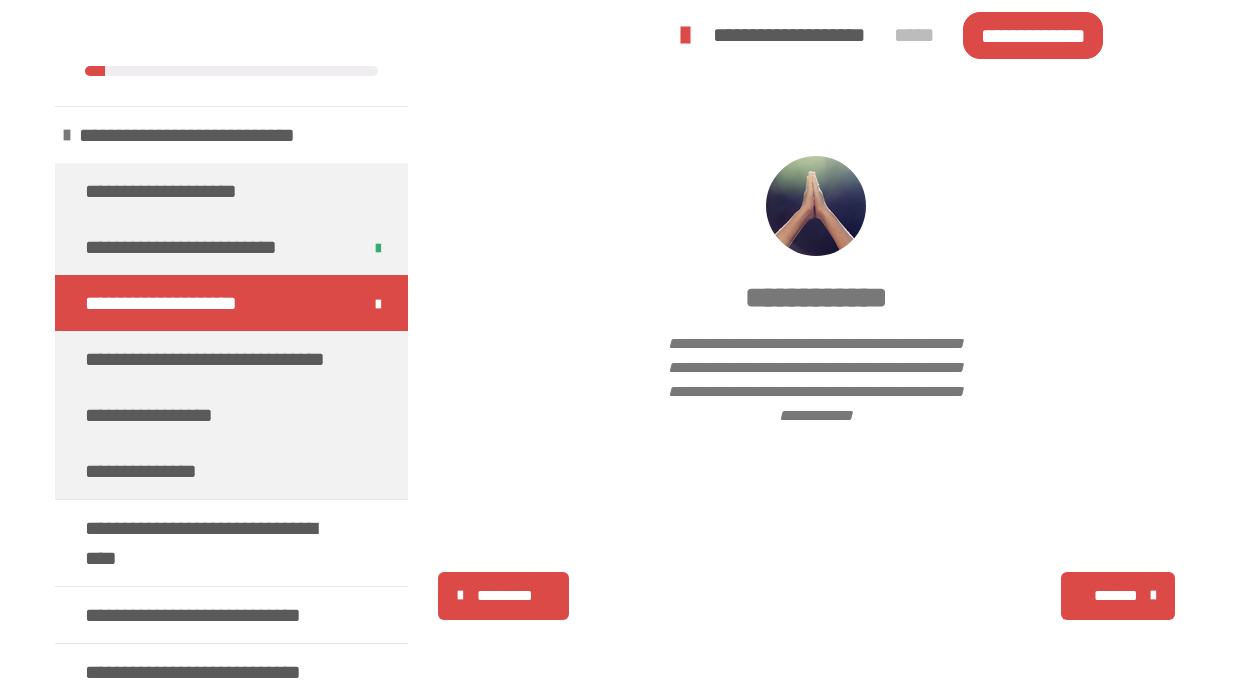click on "*******" at bounding box center (1115, 596) 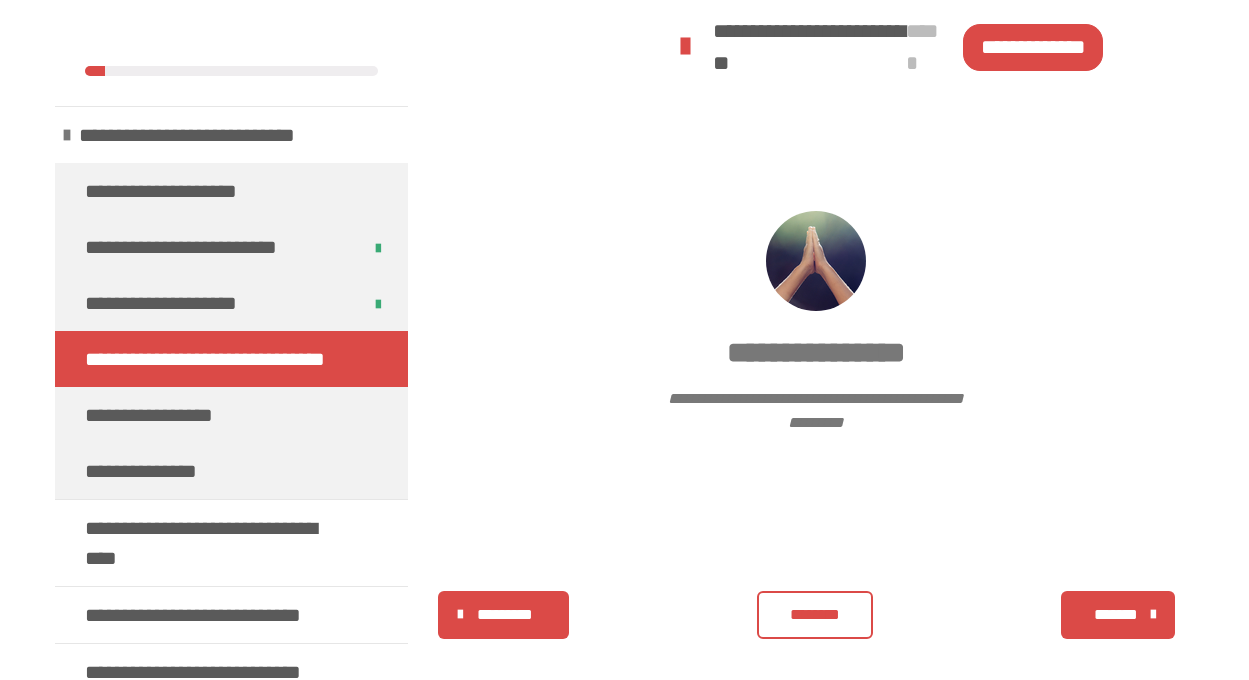 scroll, scrollTop: 687, scrollLeft: 0, axis: vertical 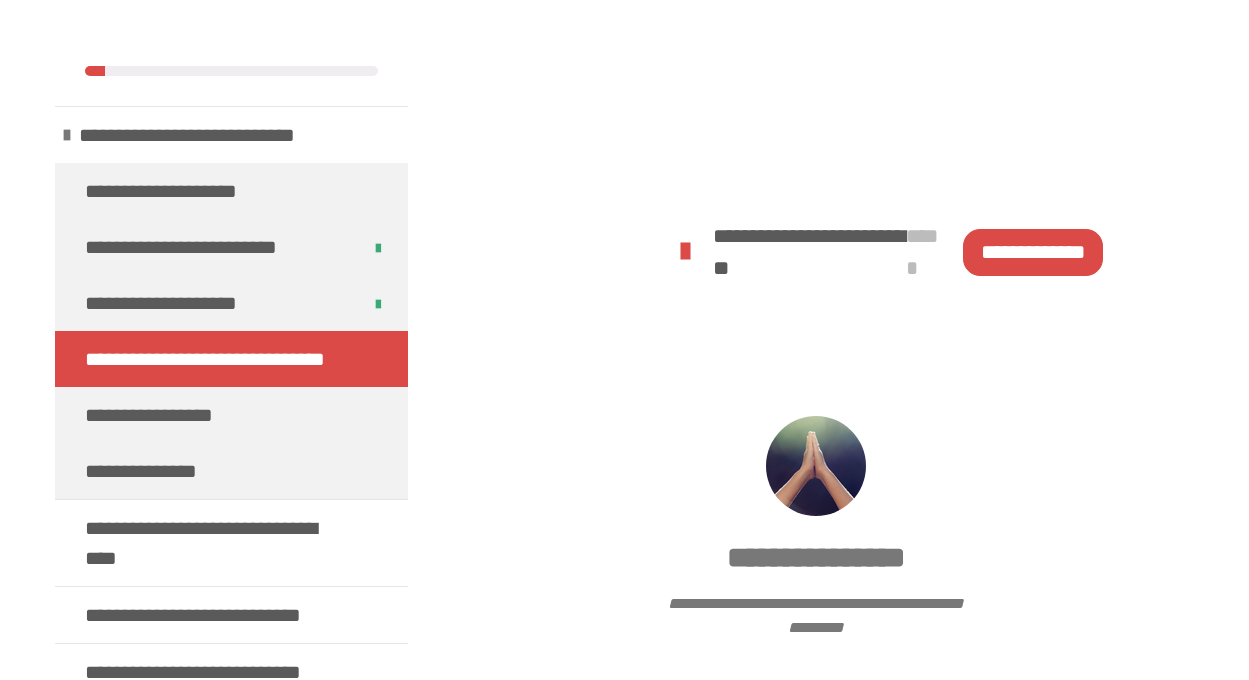 click on "**********" at bounding box center (1032, 252) 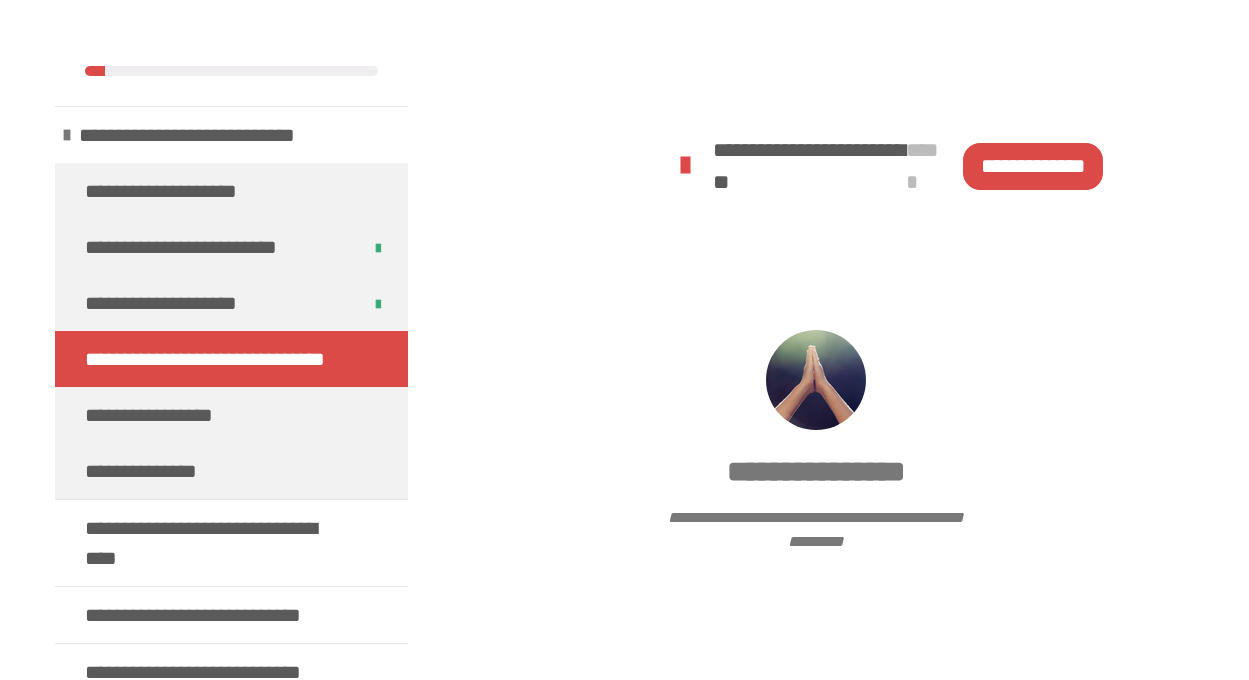 scroll, scrollTop: 914, scrollLeft: 0, axis: vertical 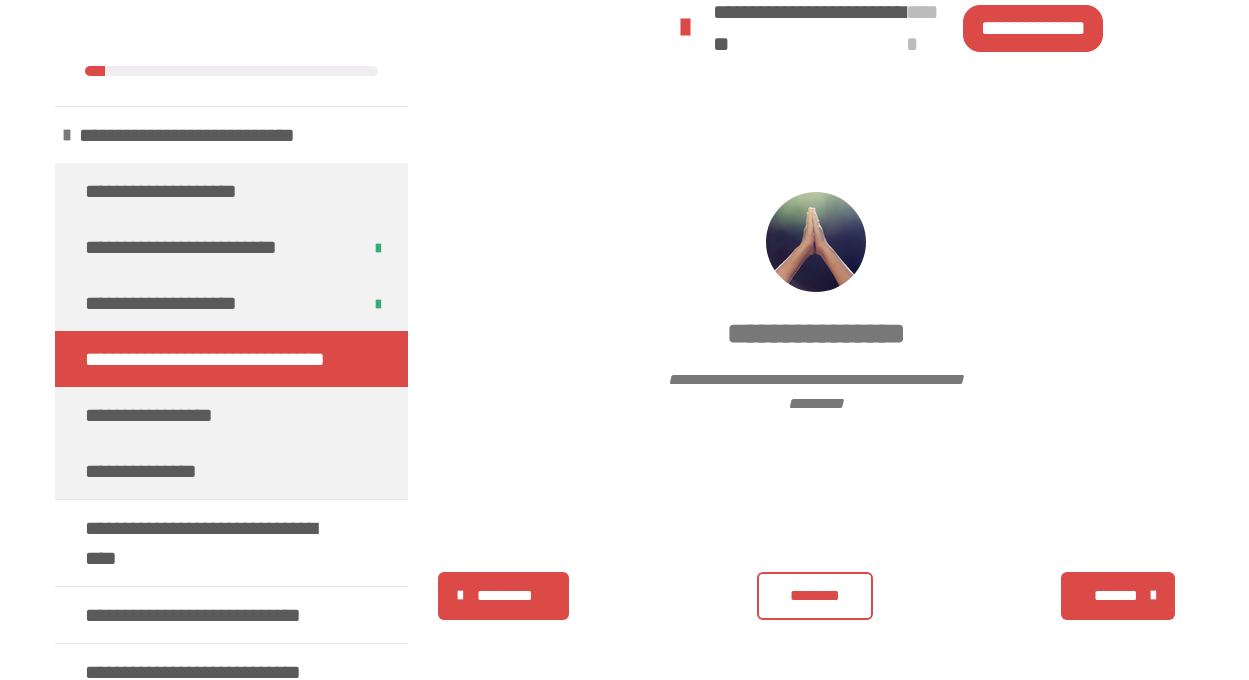 click on "*******" at bounding box center (1115, 596) 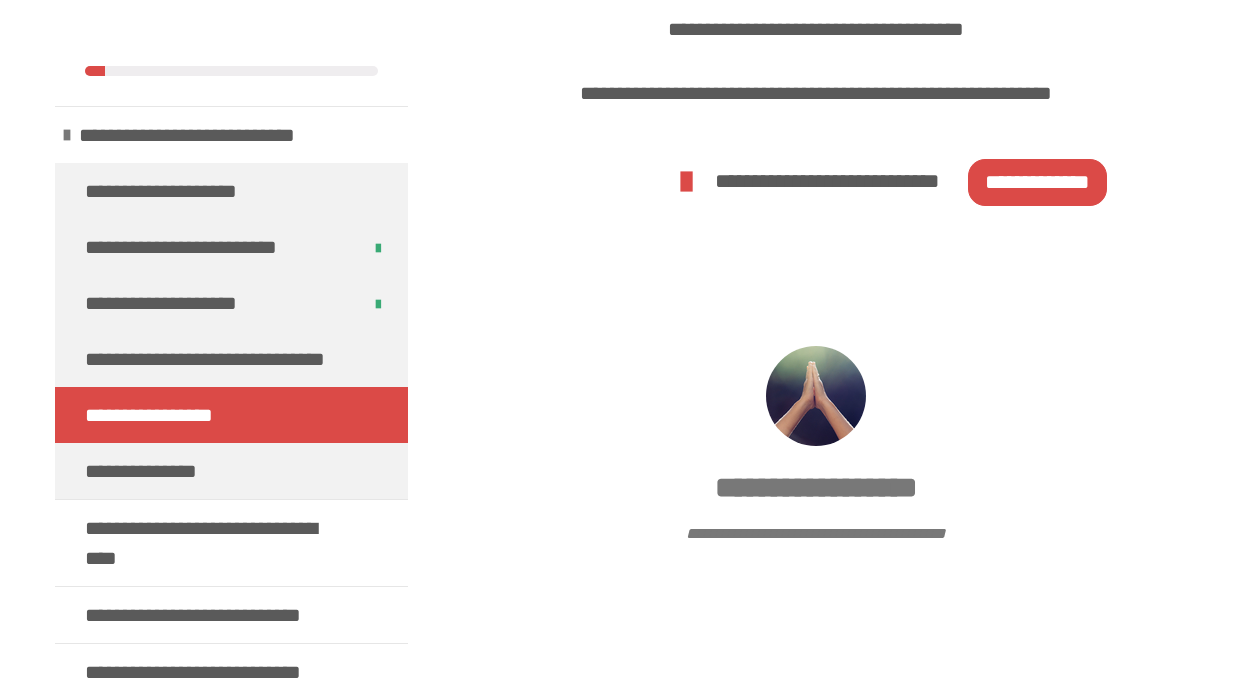 scroll, scrollTop: 670, scrollLeft: 0, axis: vertical 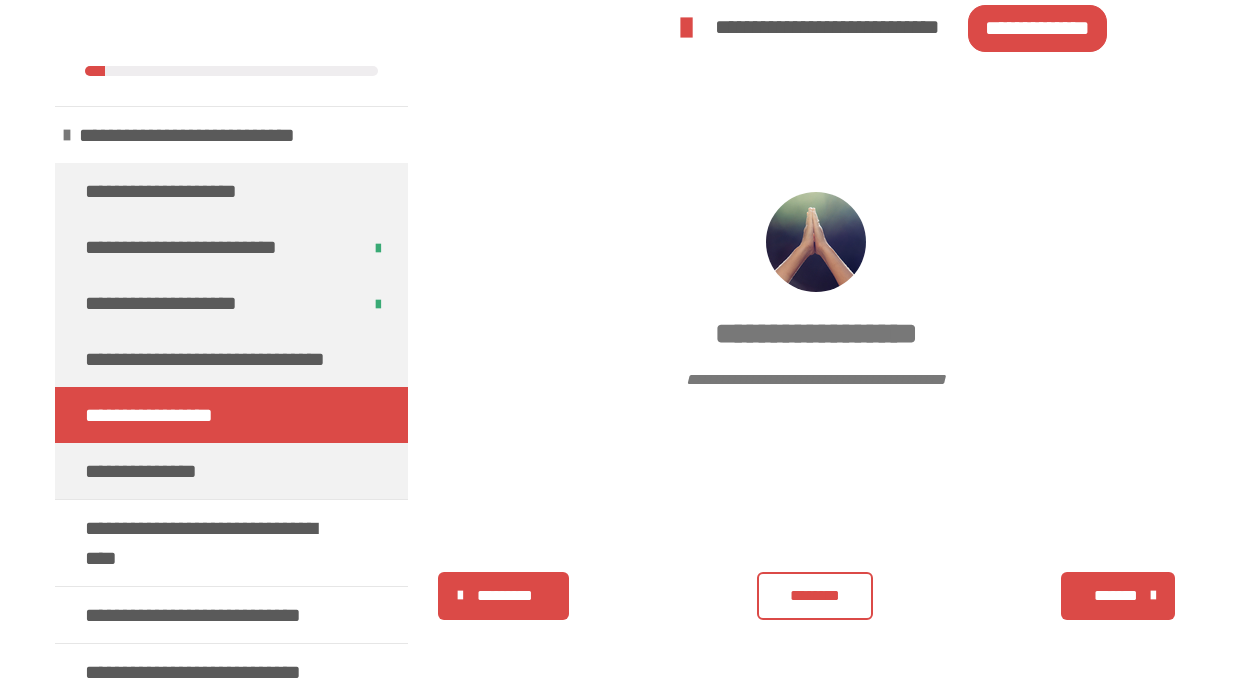 click on "*******" at bounding box center (1115, 596) 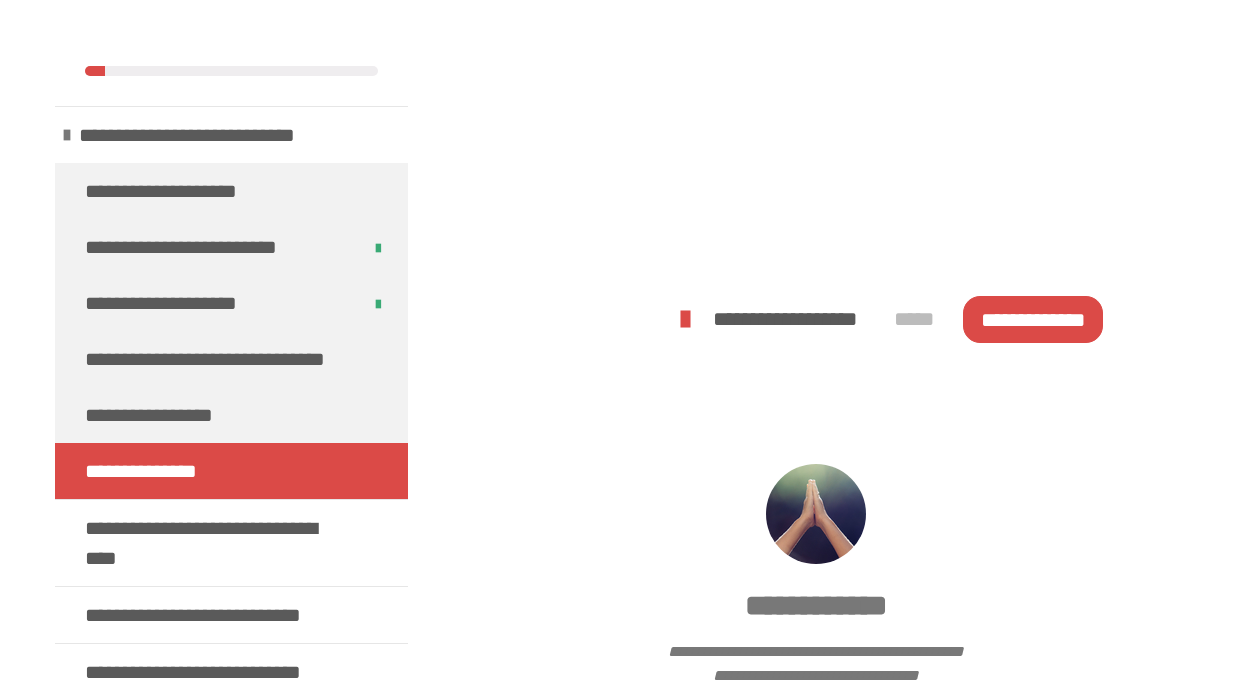 scroll, scrollTop: 738, scrollLeft: 0, axis: vertical 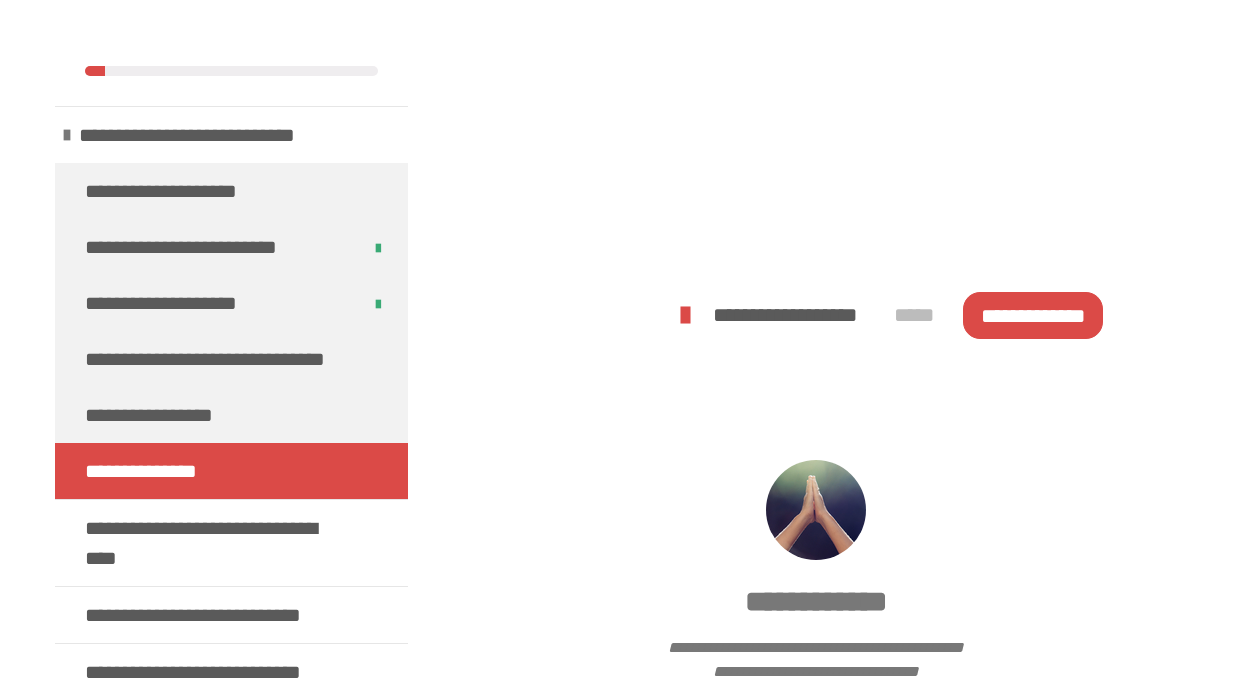 click on "**********" at bounding box center [1032, 315] 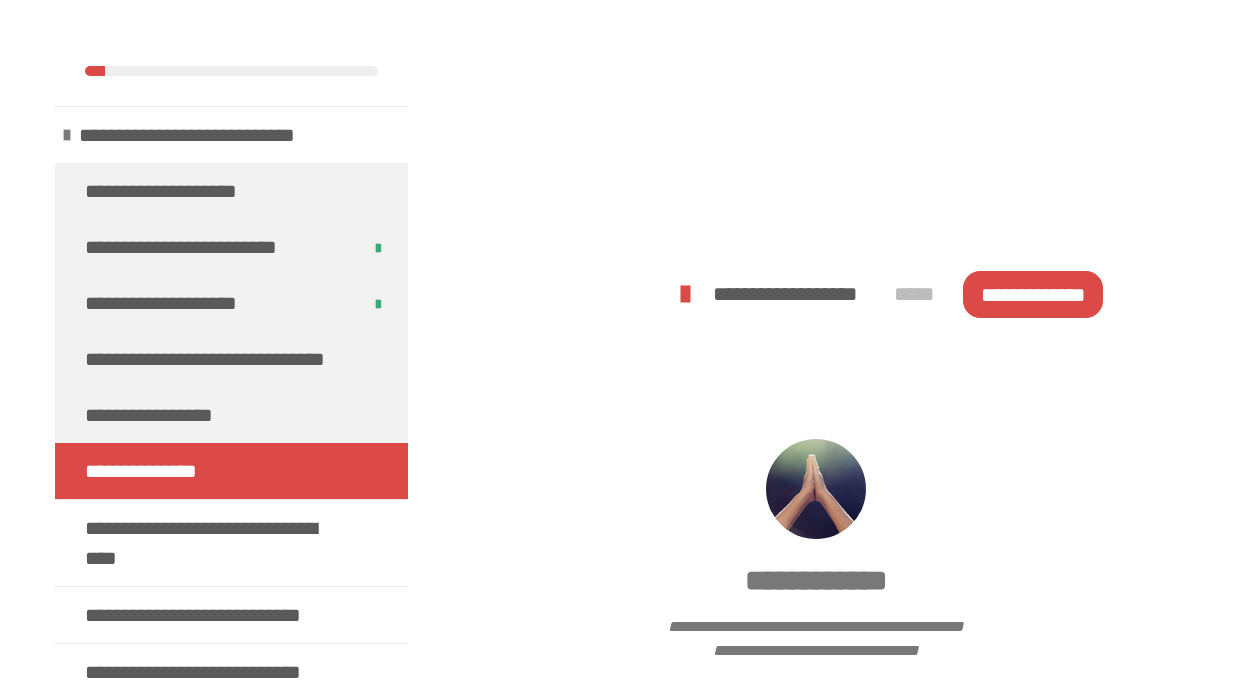 scroll, scrollTop: 1023, scrollLeft: 0, axis: vertical 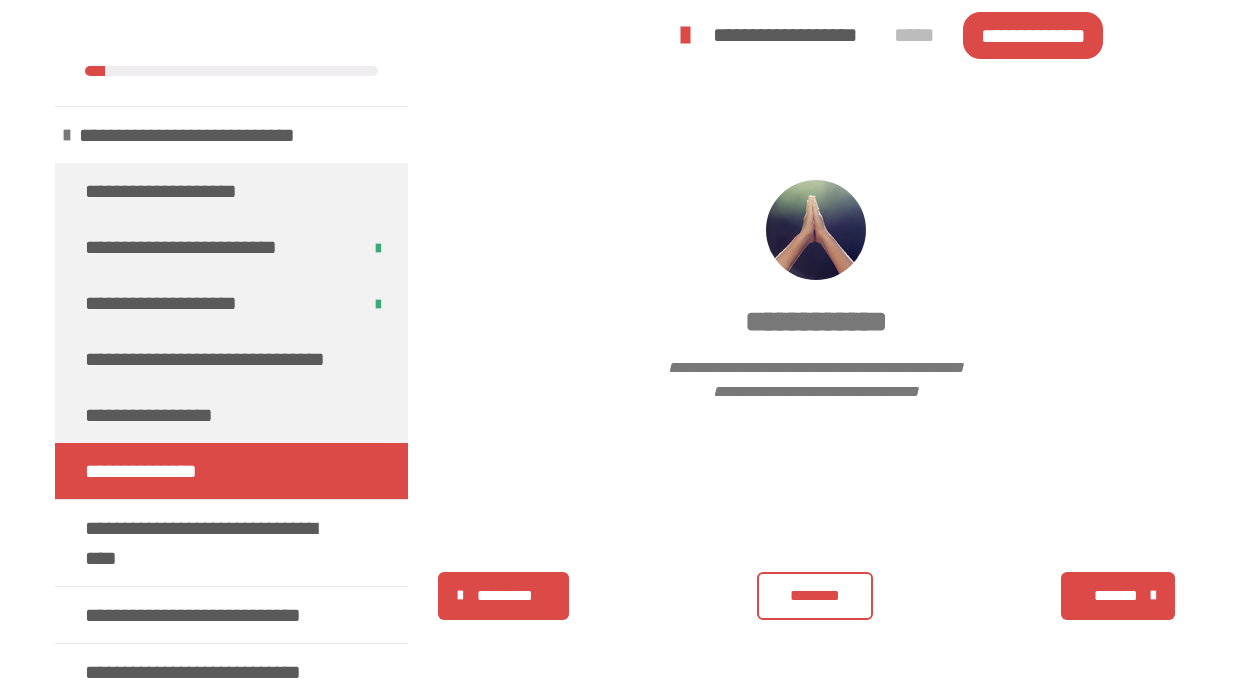 click on "*******" at bounding box center [1115, 596] 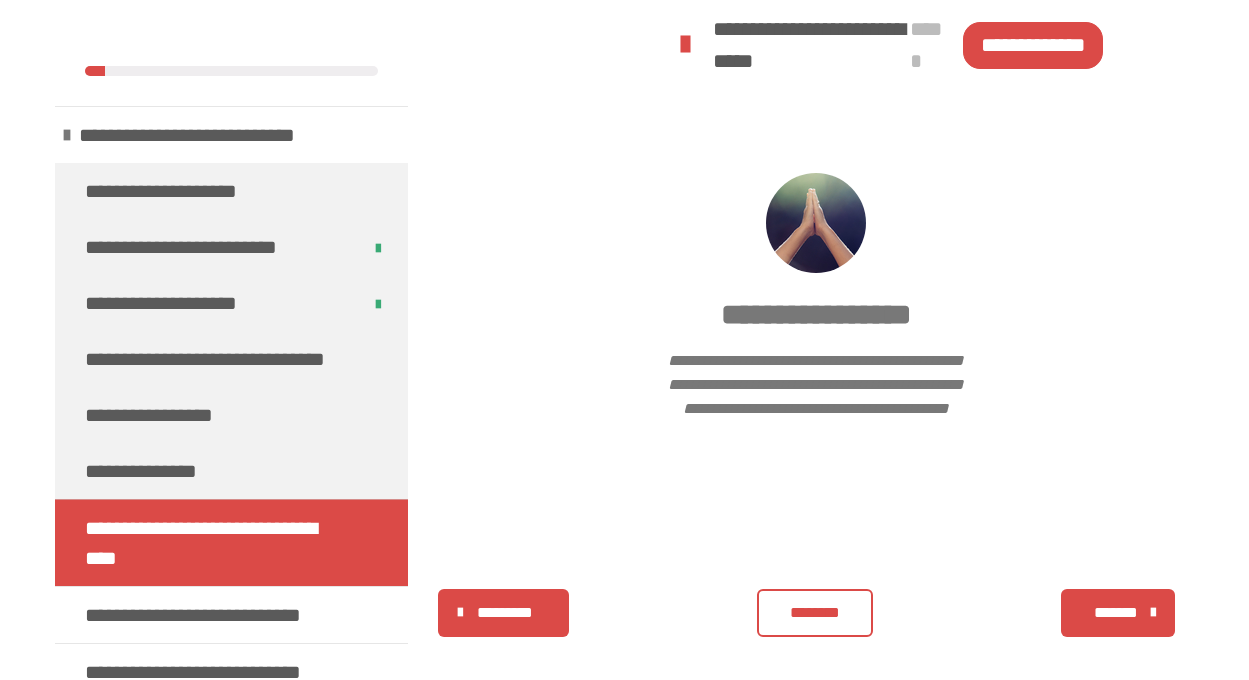 scroll, scrollTop: 821, scrollLeft: 0, axis: vertical 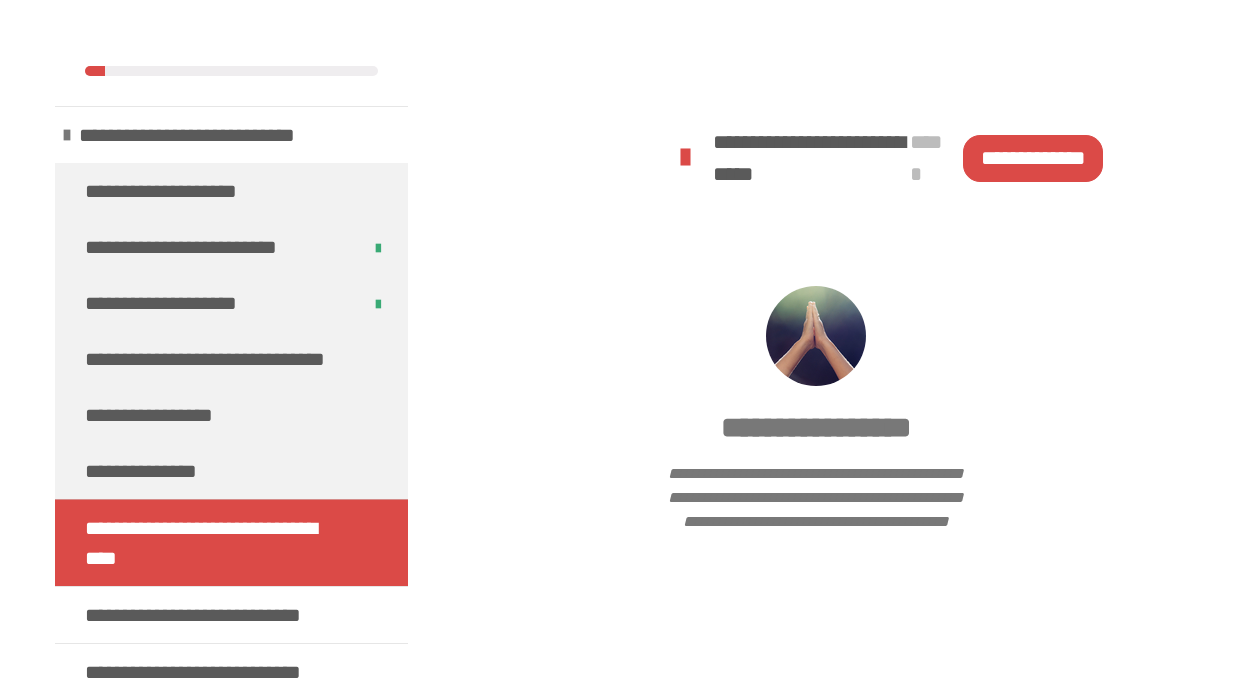 click on "**********" at bounding box center [1032, 158] 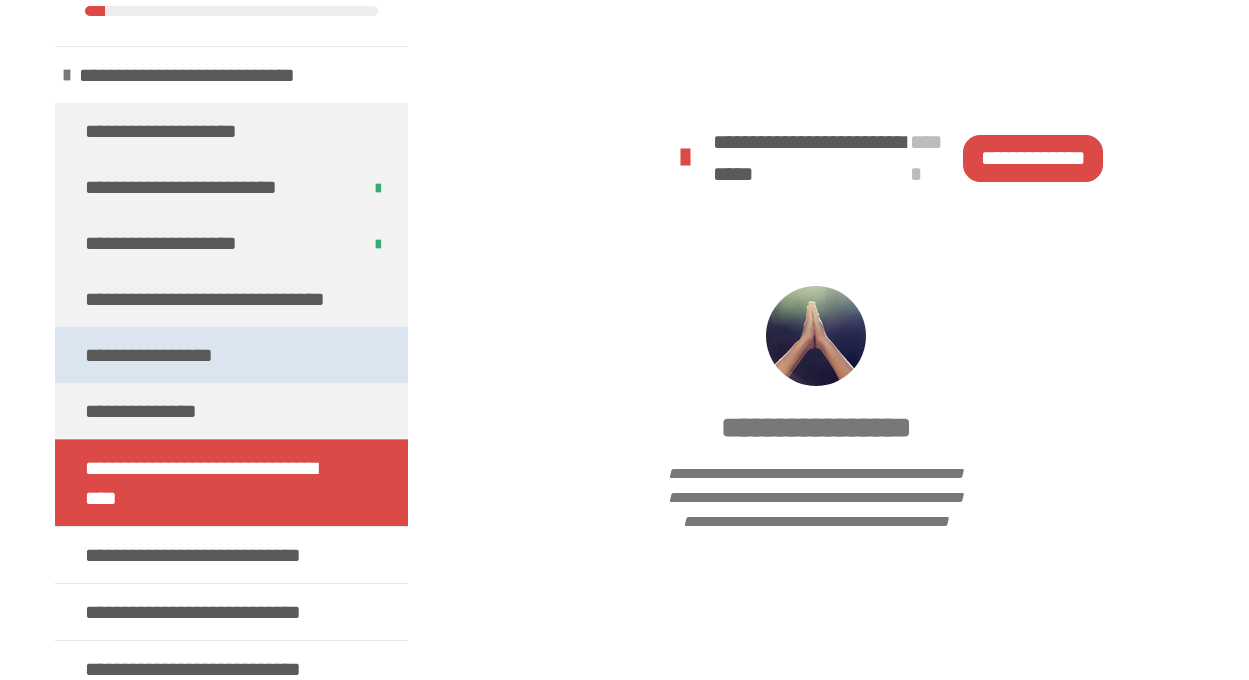 scroll, scrollTop: 0, scrollLeft: 0, axis: both 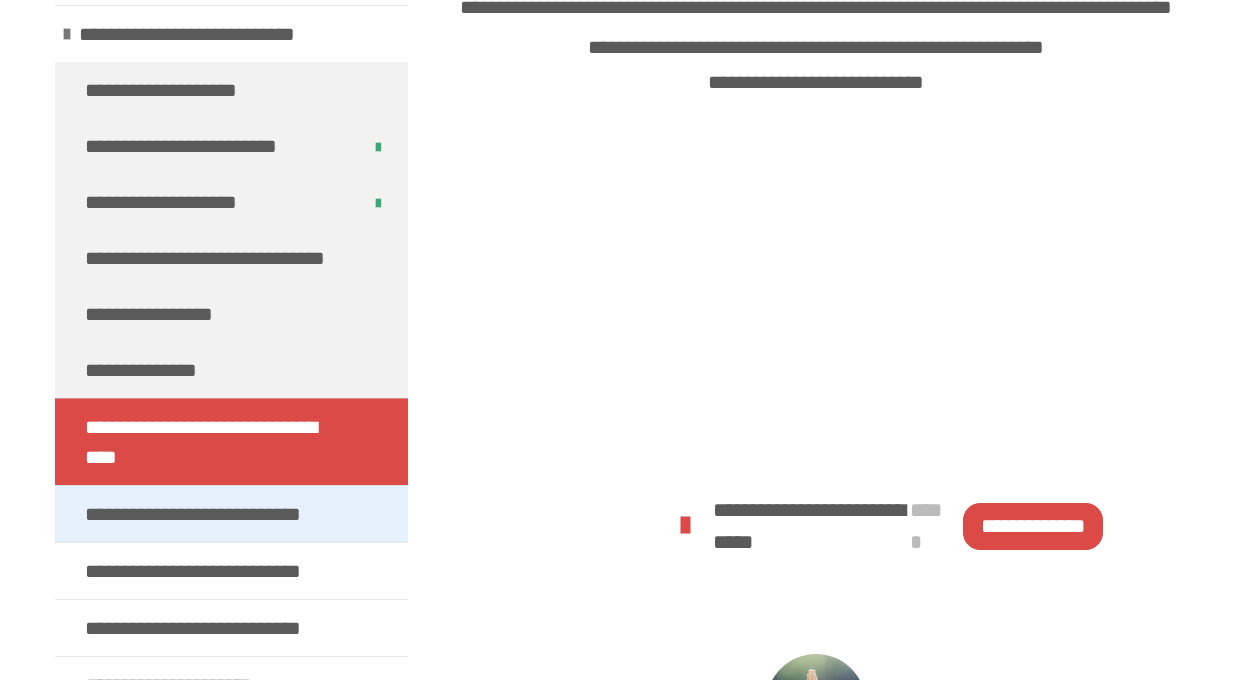 click on "**********" at bounding box center [198, 514] 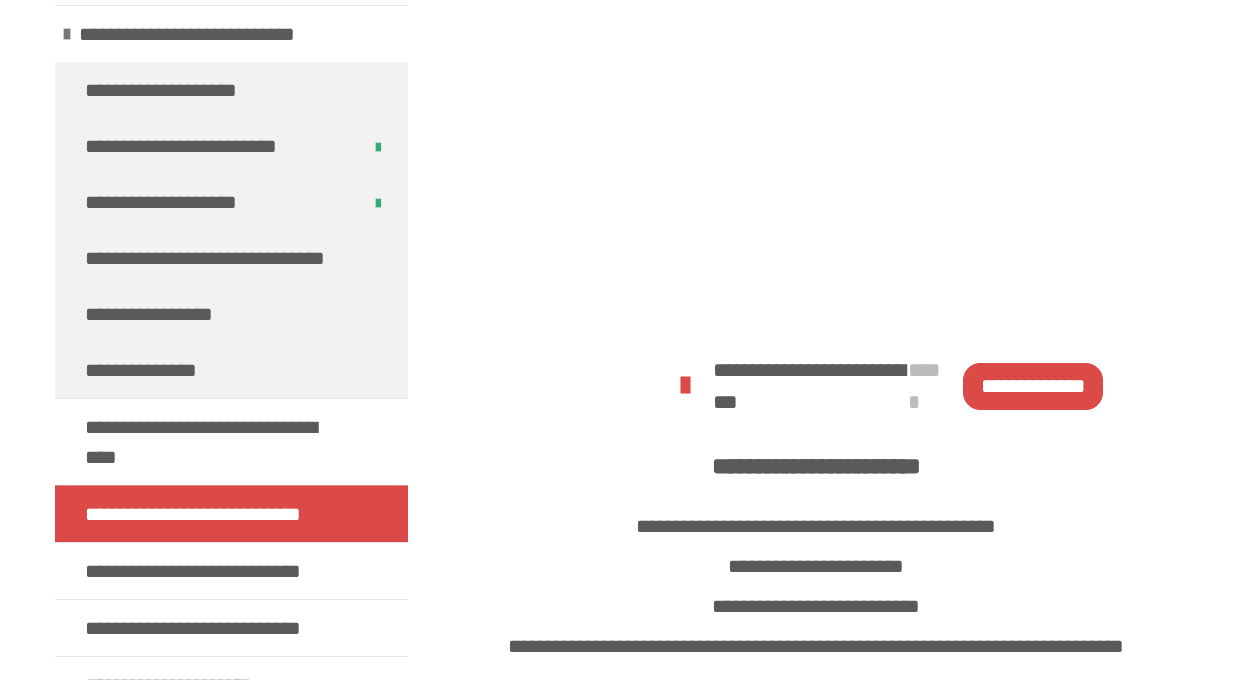 scroll, scrollTop: 632, scrollLeft: 0, axis: vertical 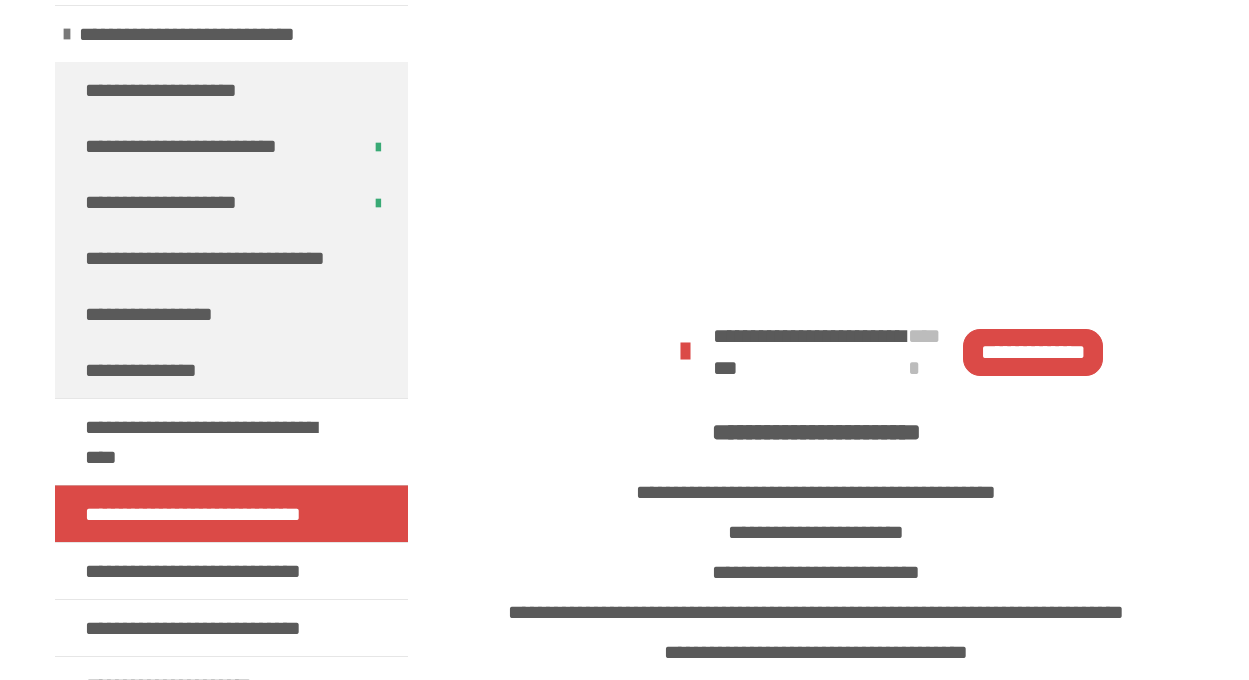 click on "**********" at bounding box center [1032, 352] 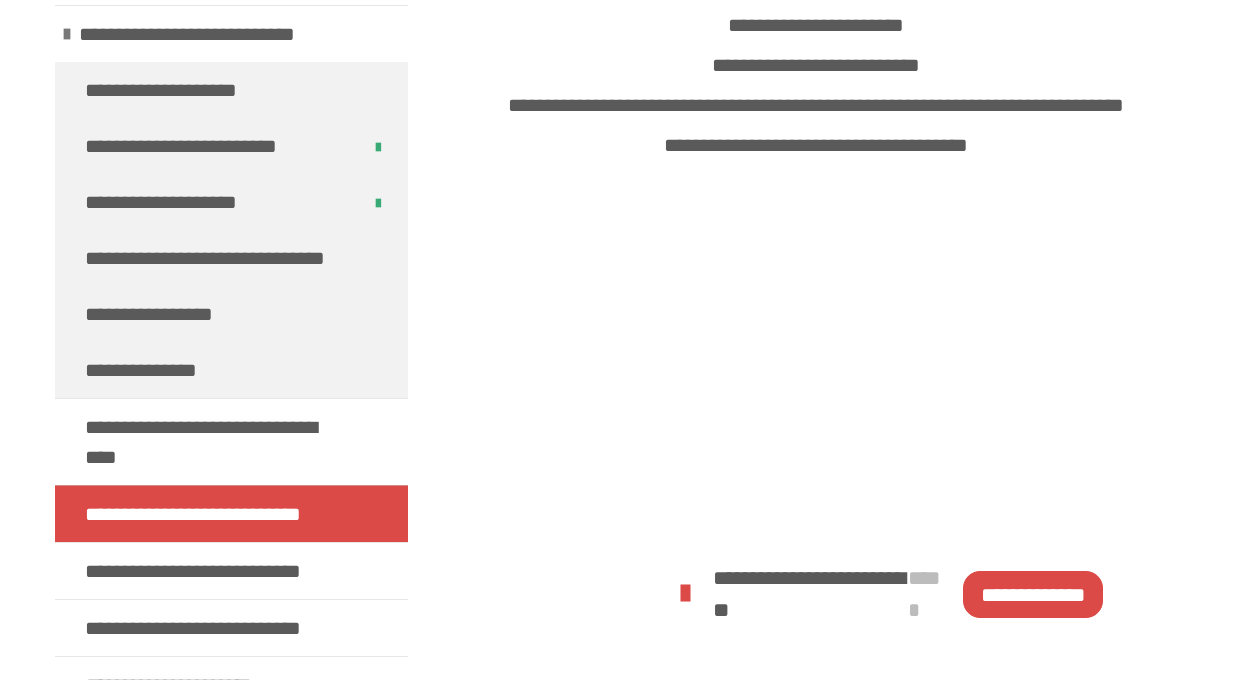 scroll, scrollTop: 1420, scrollLeft: 0, axis: vertical 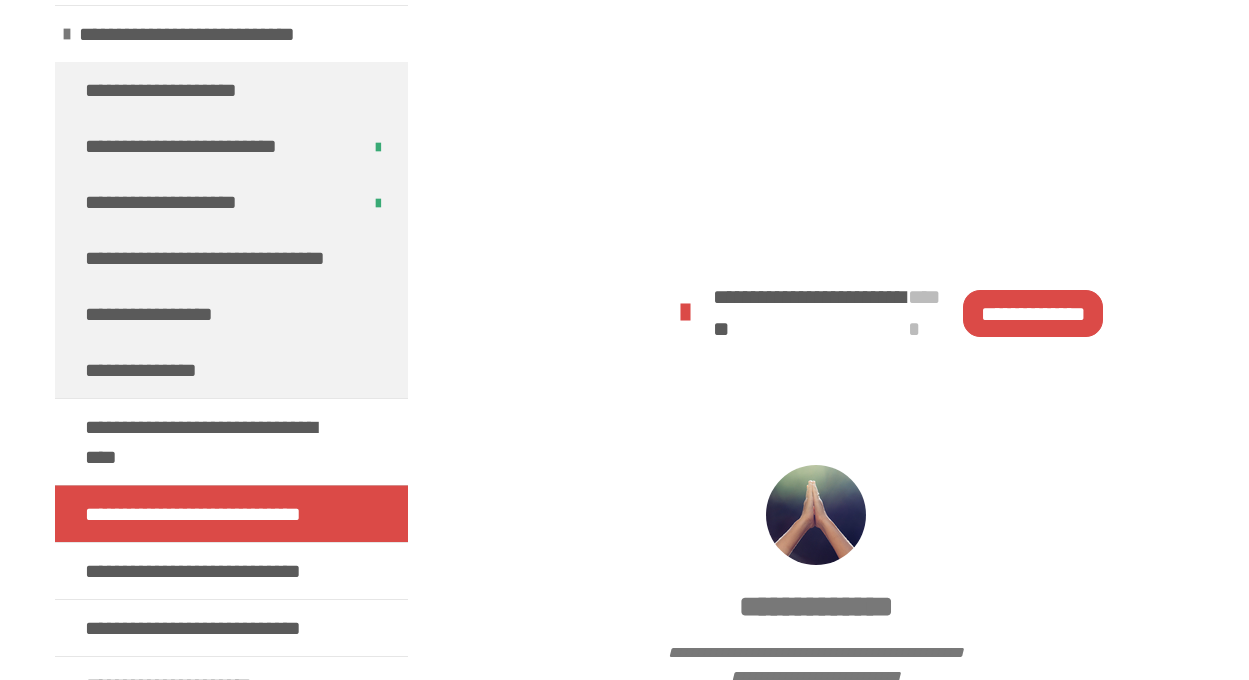 click on "**********" at bounding box center [1032, 313] 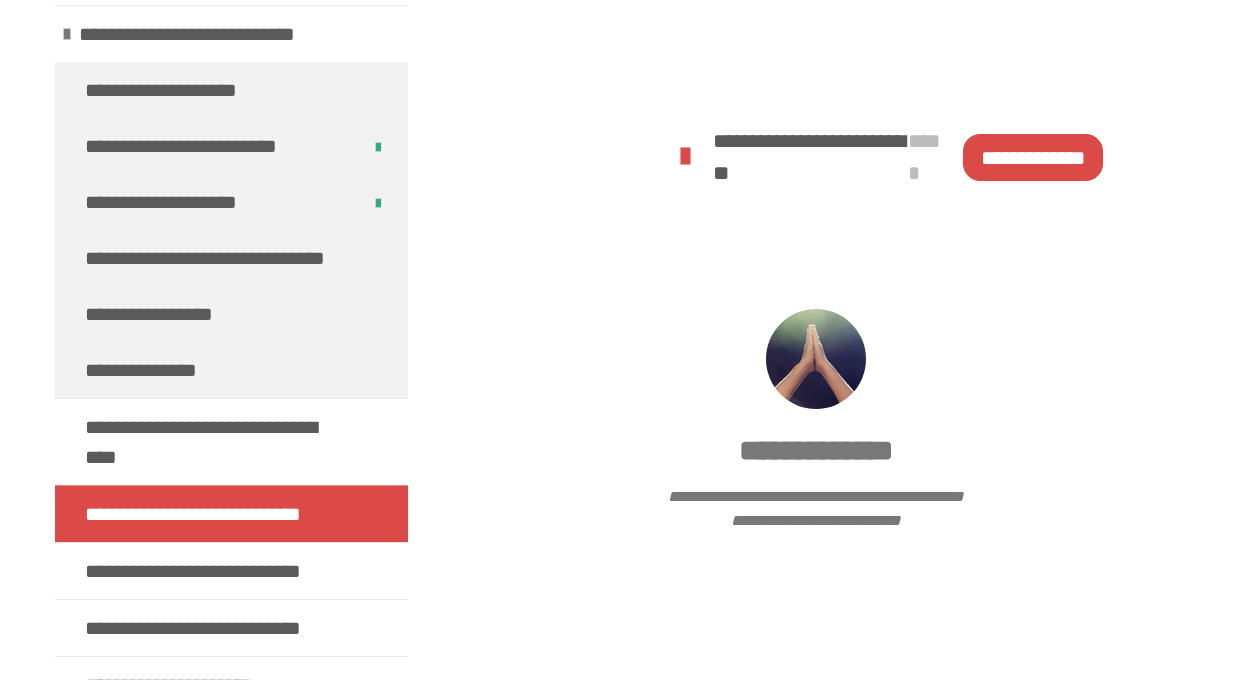 scroll, scrollTop: 1748, scrollLeft: 0, axis: vertical 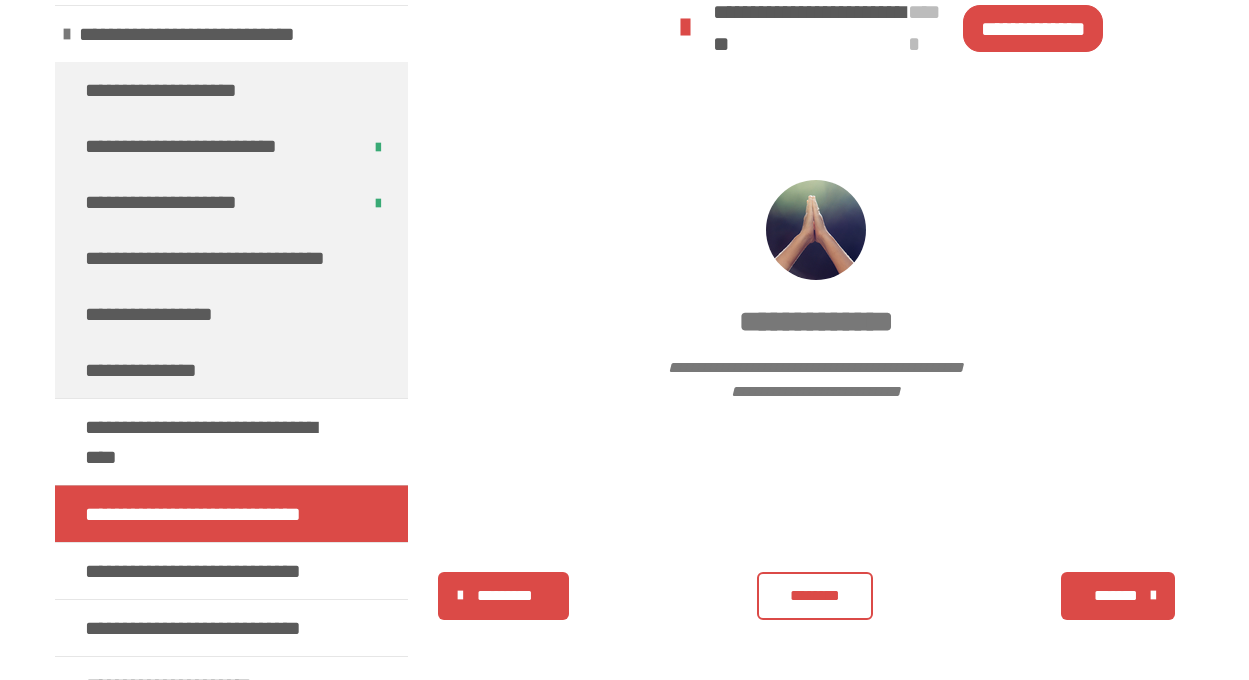 click on "*******" at bounding box center [1115, 596] 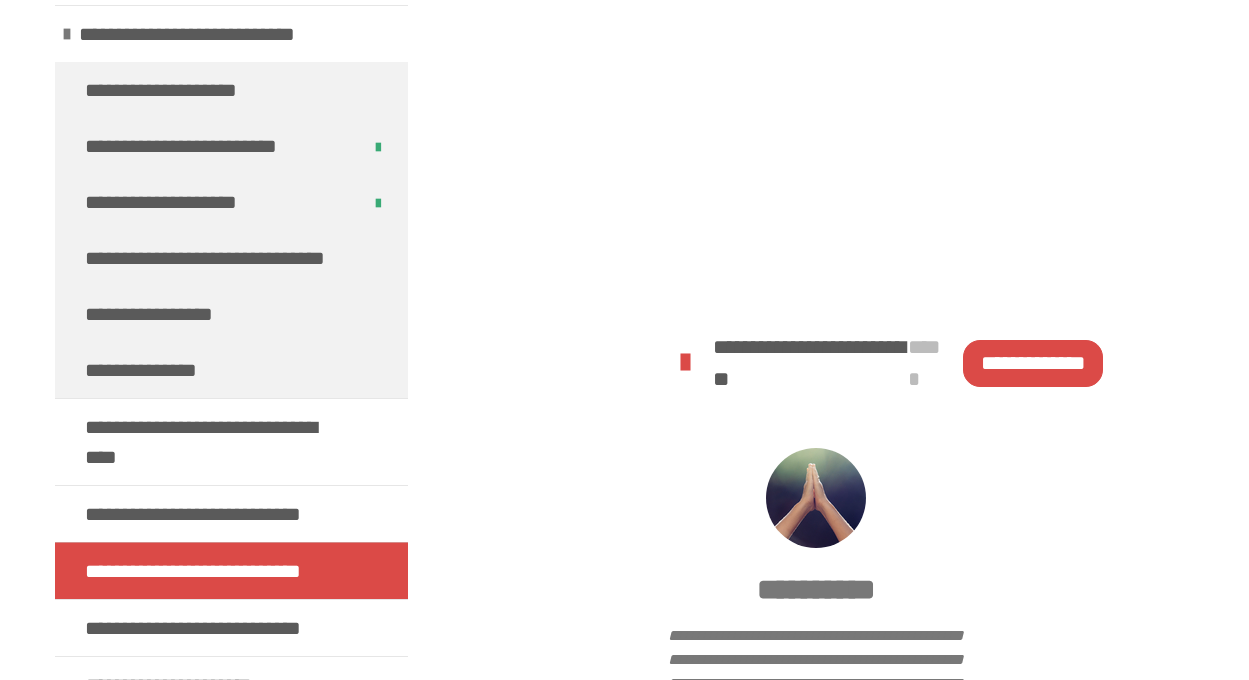 scroll, scrollTop: 723, scrollLeft: 0, axis: vertical 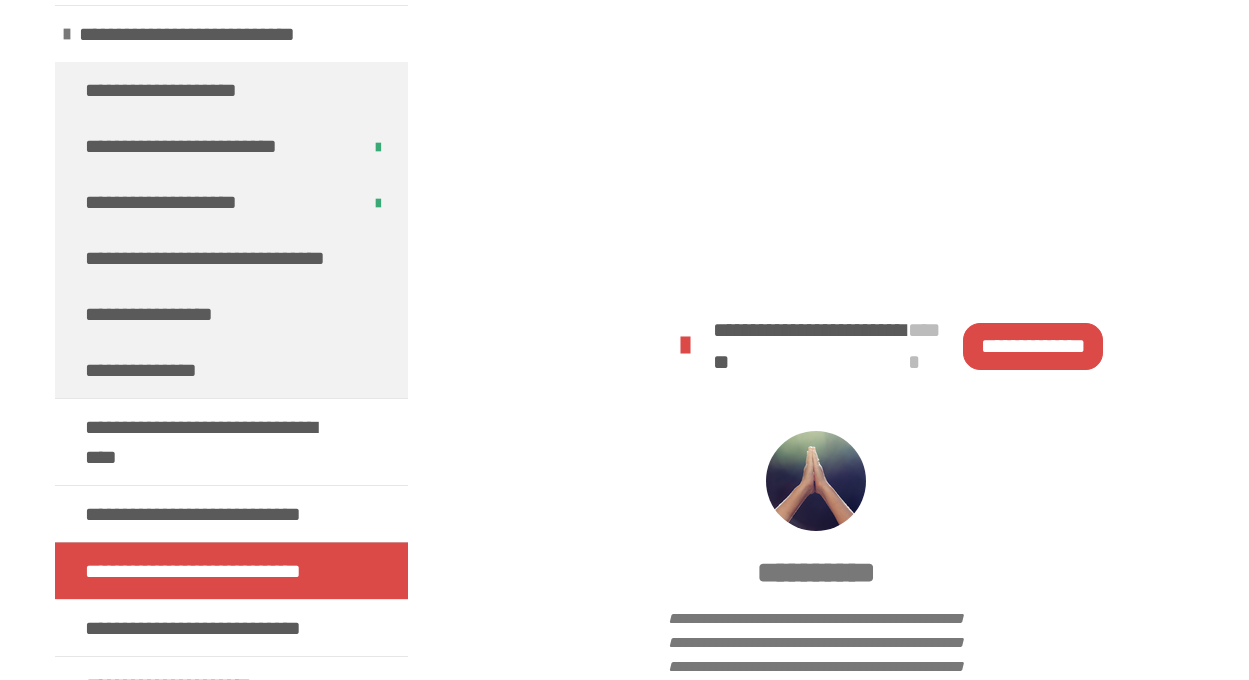 click on "**********" at bounding box center (1032, 346) 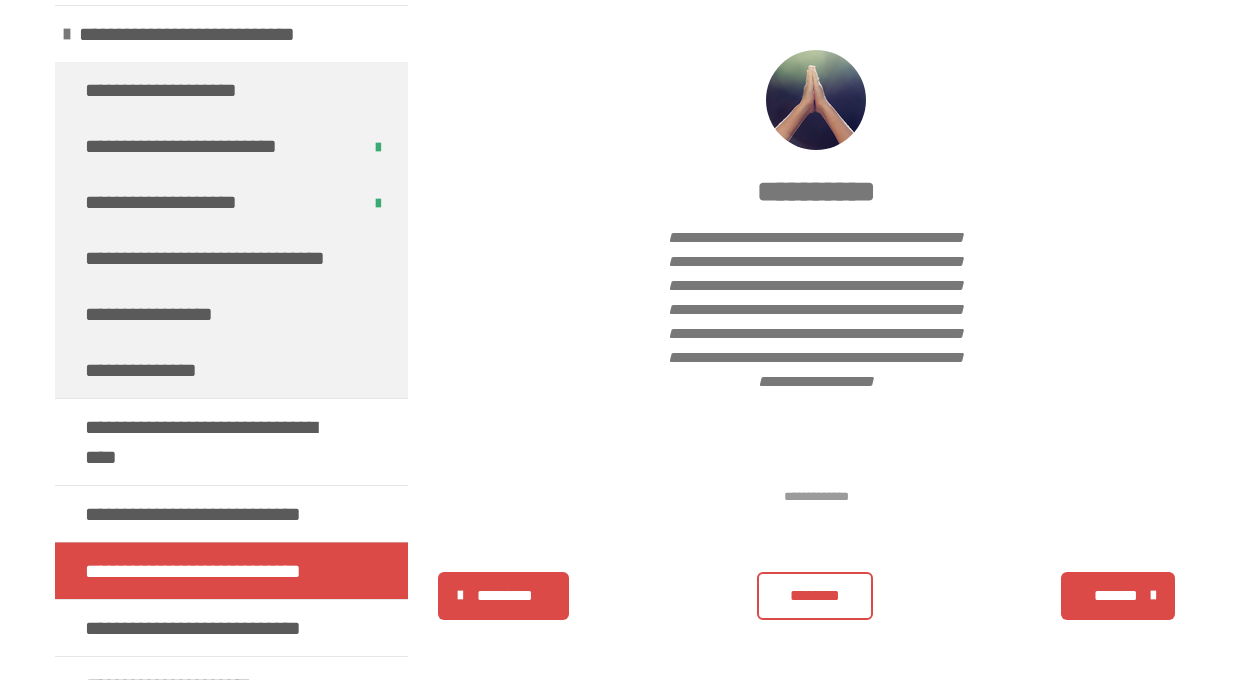 scroll, scrollTop: 0, scrollLeft: 0, axis: both 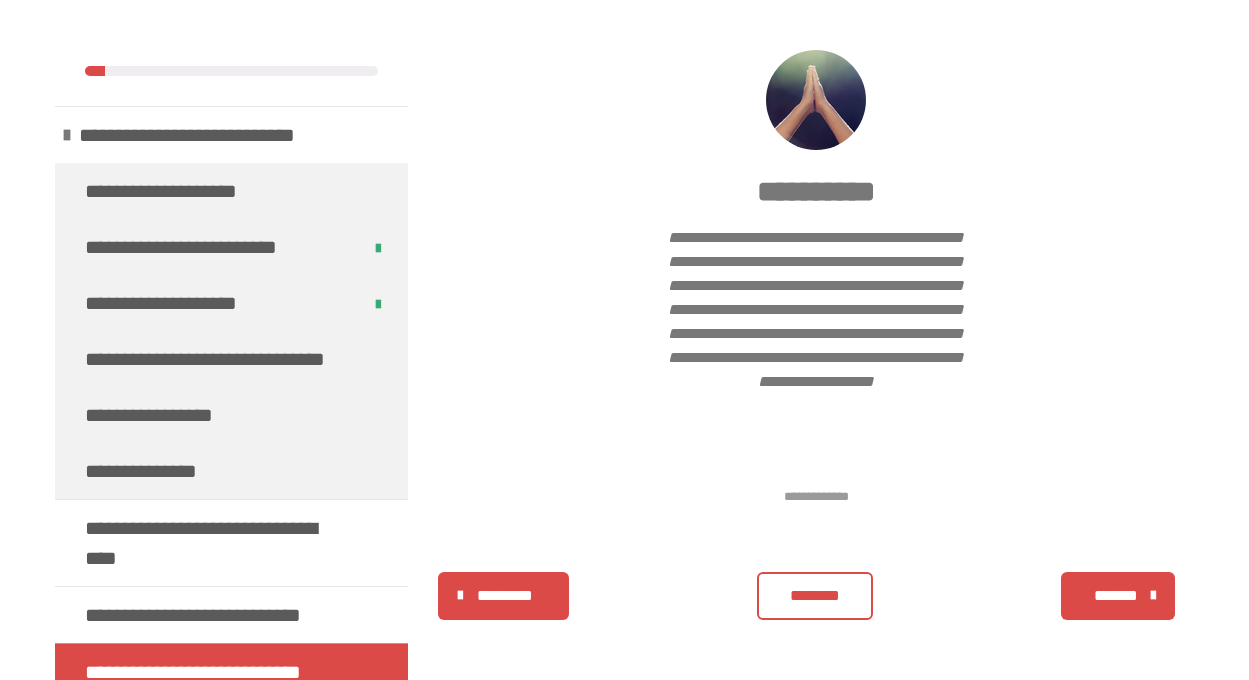 click on "*******" at bounding box center (1115, 596) 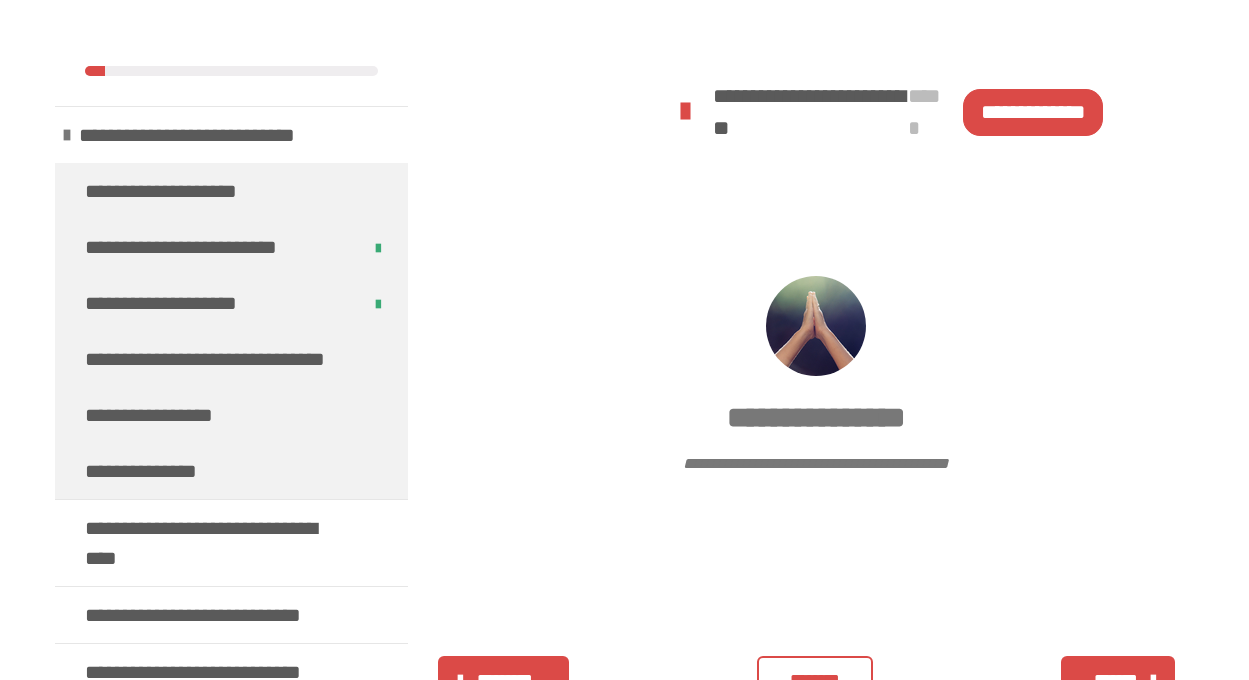 scroll, scrollTop: 768, scrollLeft: 0, axis: vertical 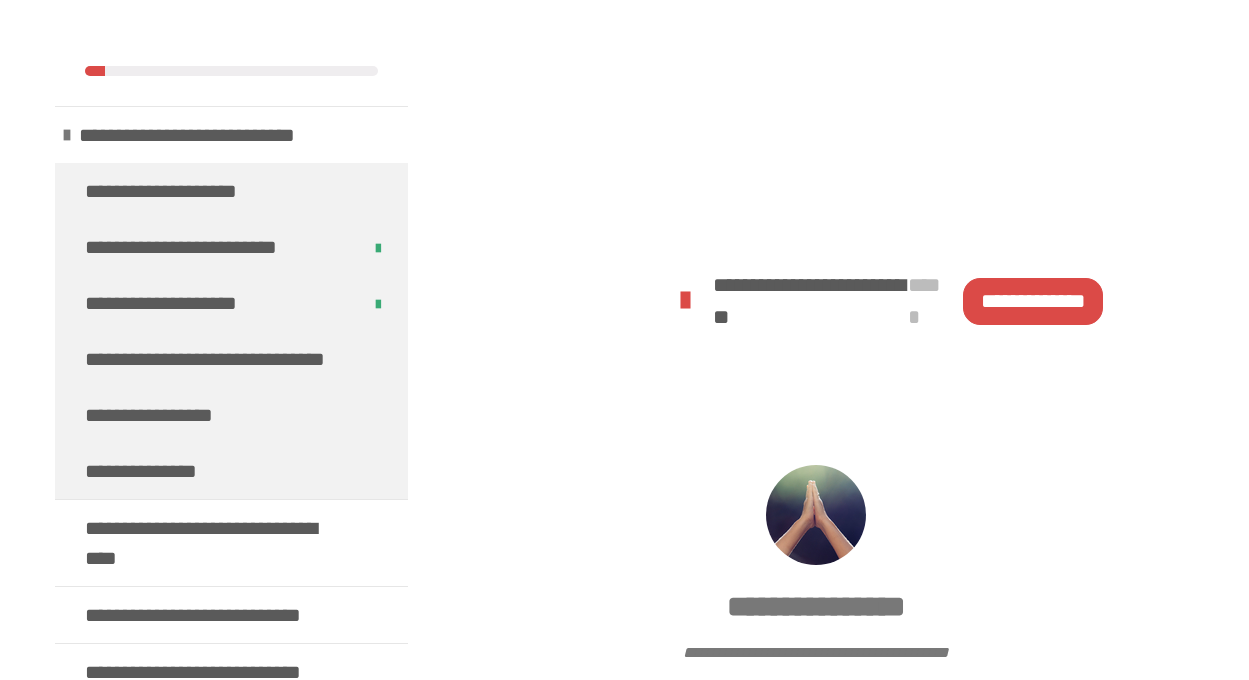 click on "**********" at bounding box center (1032, 301) 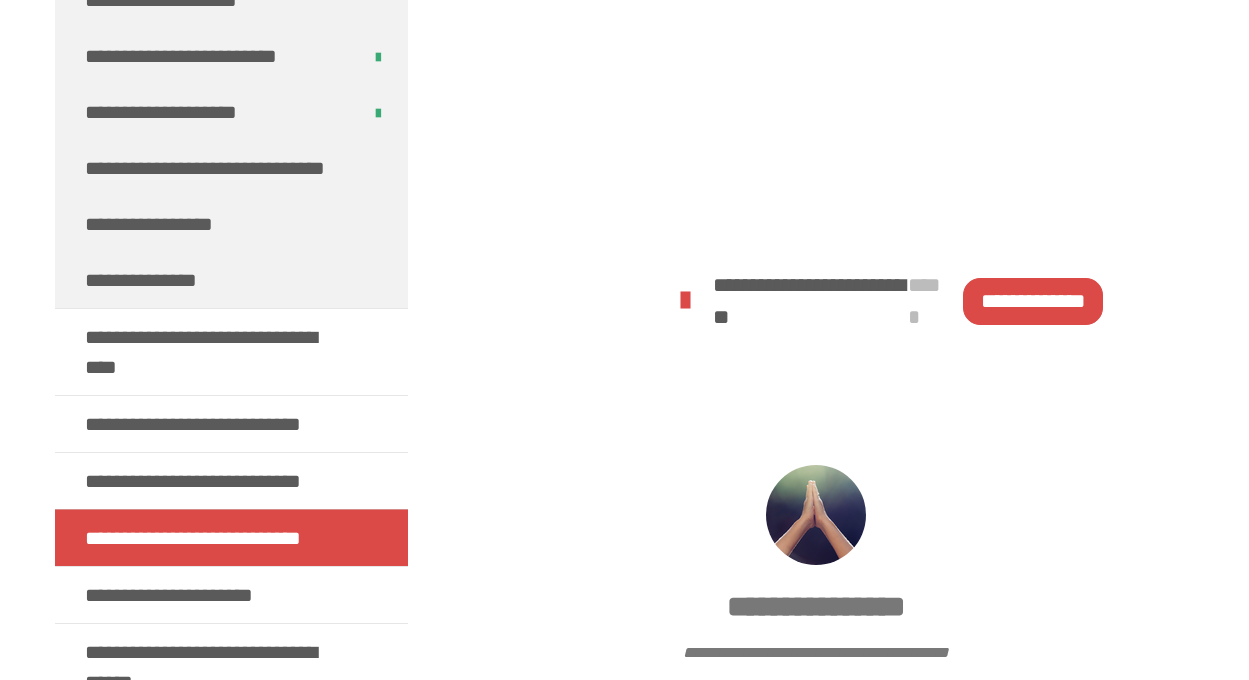 scroll, scrollTop: 463, scrollLeft: 0, axis: vertical 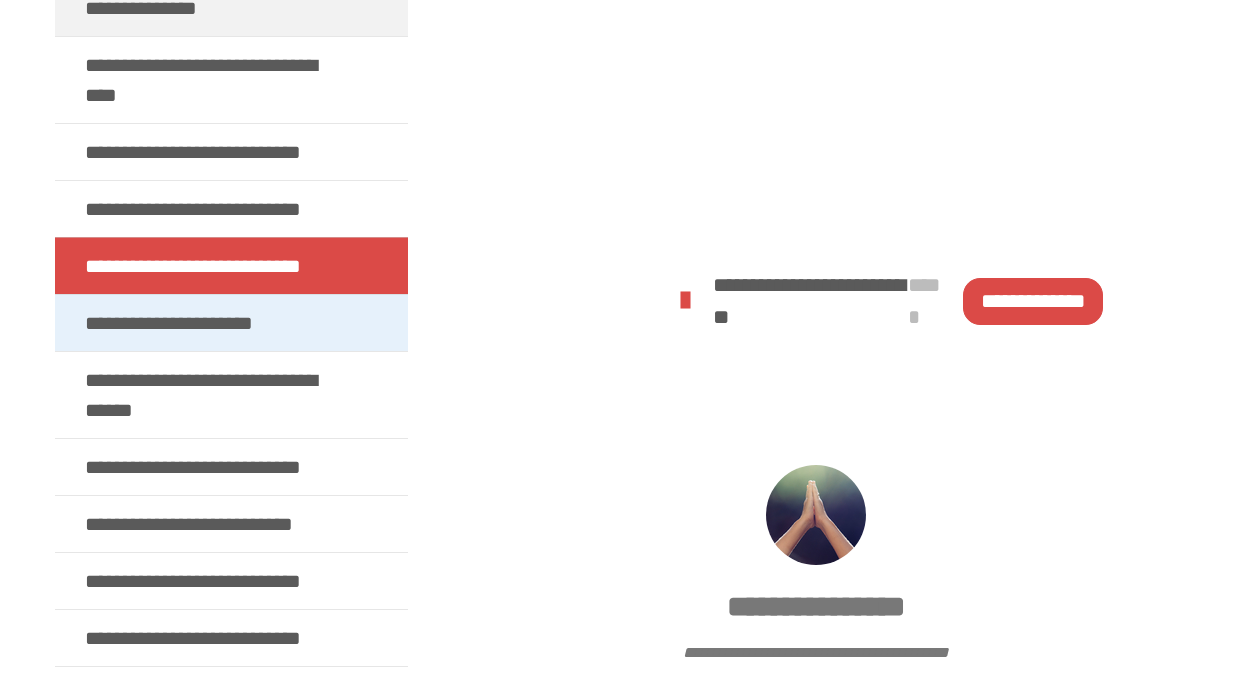 click on "**********" at bounding box center [169, 323] 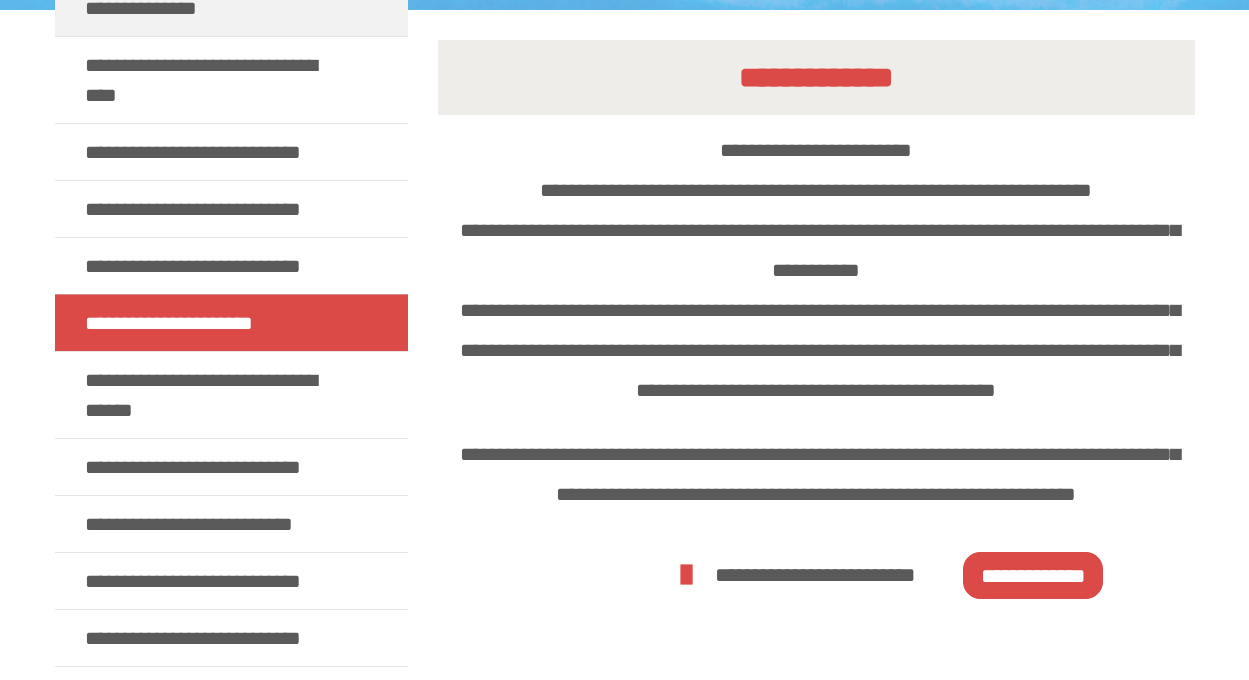 scroll, scrollTop: 514, scrollLeft: 0, axis: vertical 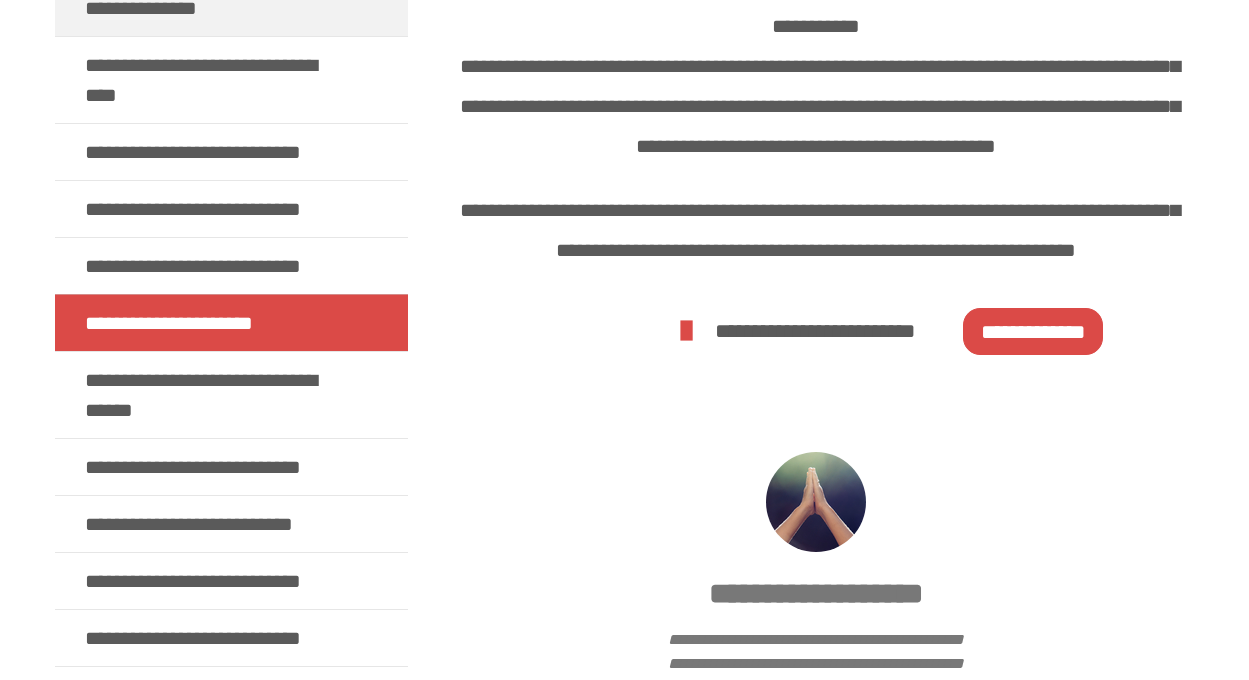 click on "**********" at bounding box center [1032, 331] 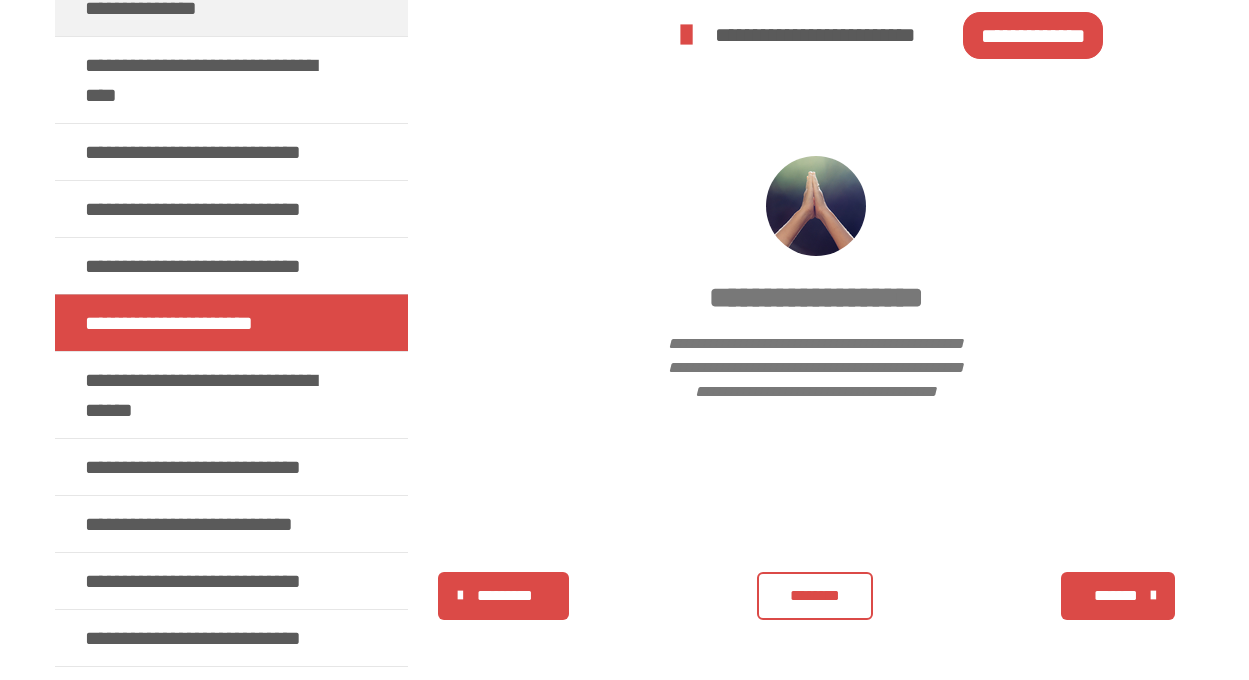 scroll, scrollTop: 246, scrollLeft: 0, axis: vertical 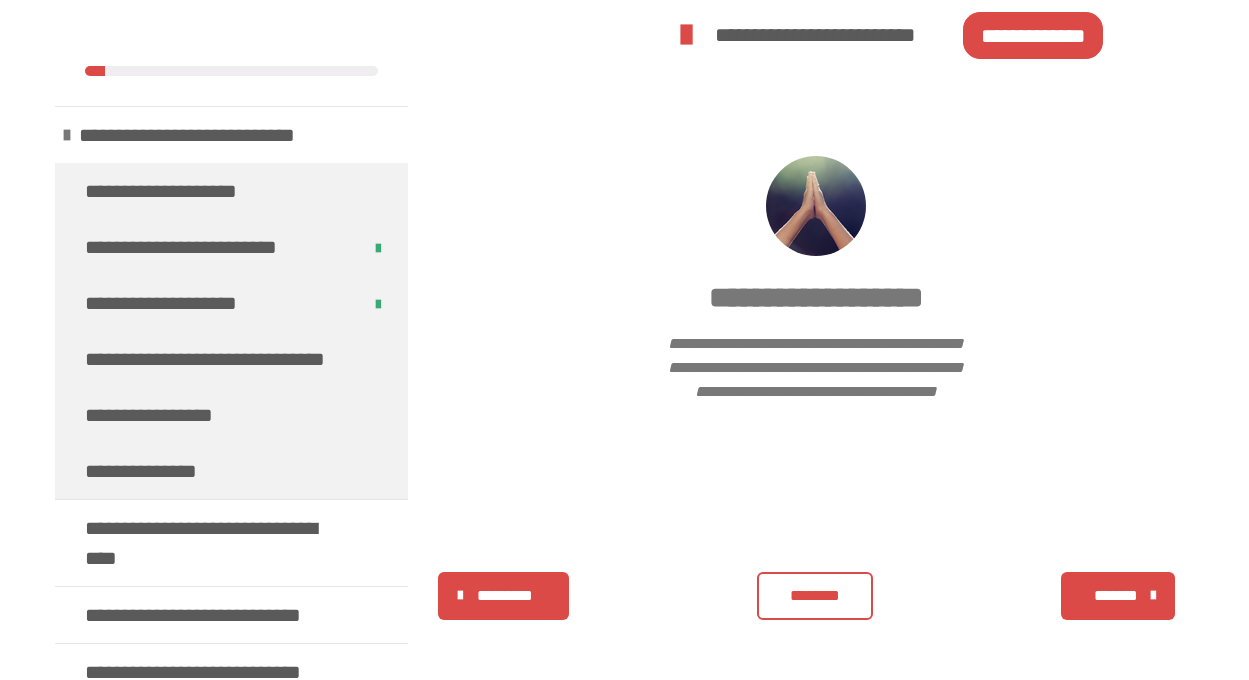 click on "*******" at bounding box center [1115, 596] 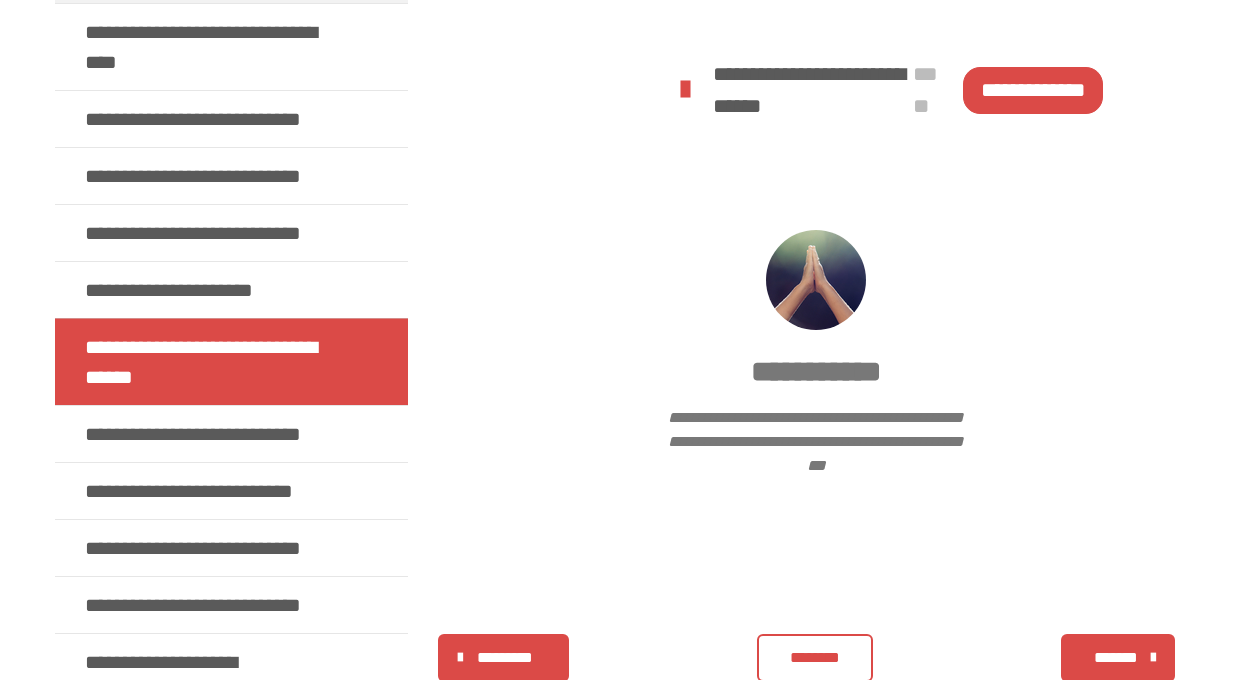 scroll, scrollTop: 523, scrollLeft: 0, axis: vertical 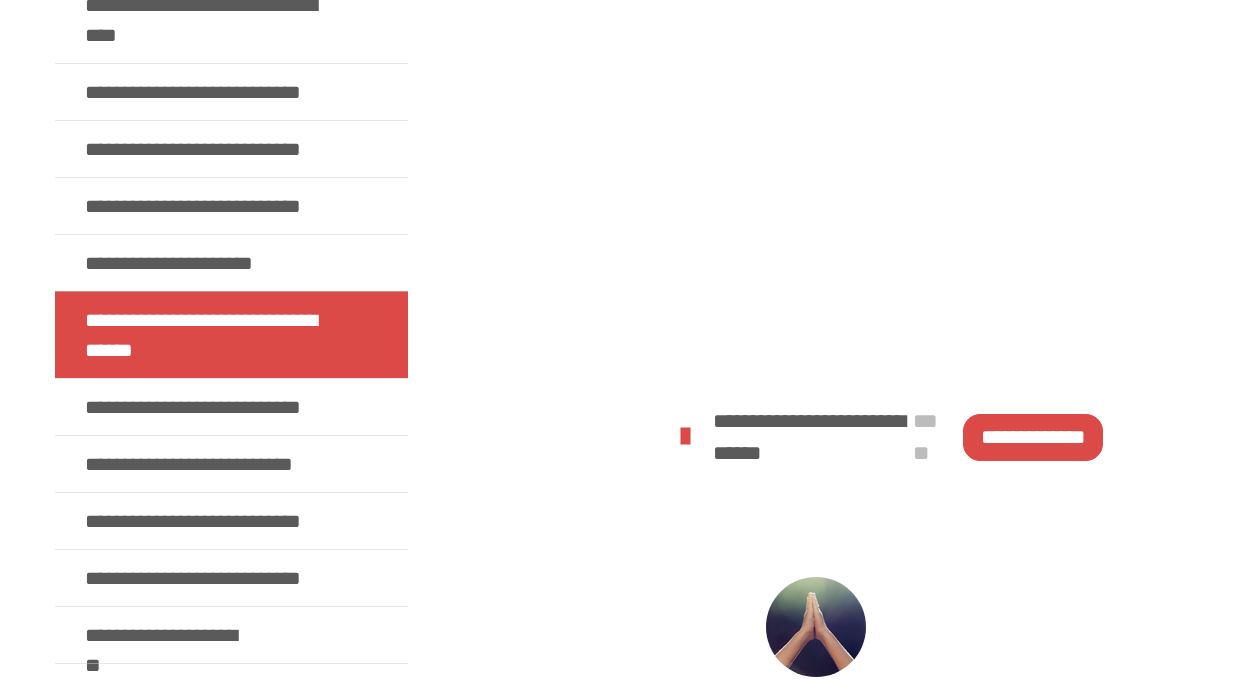 click on "**********" at bounding box center (1032, 437) 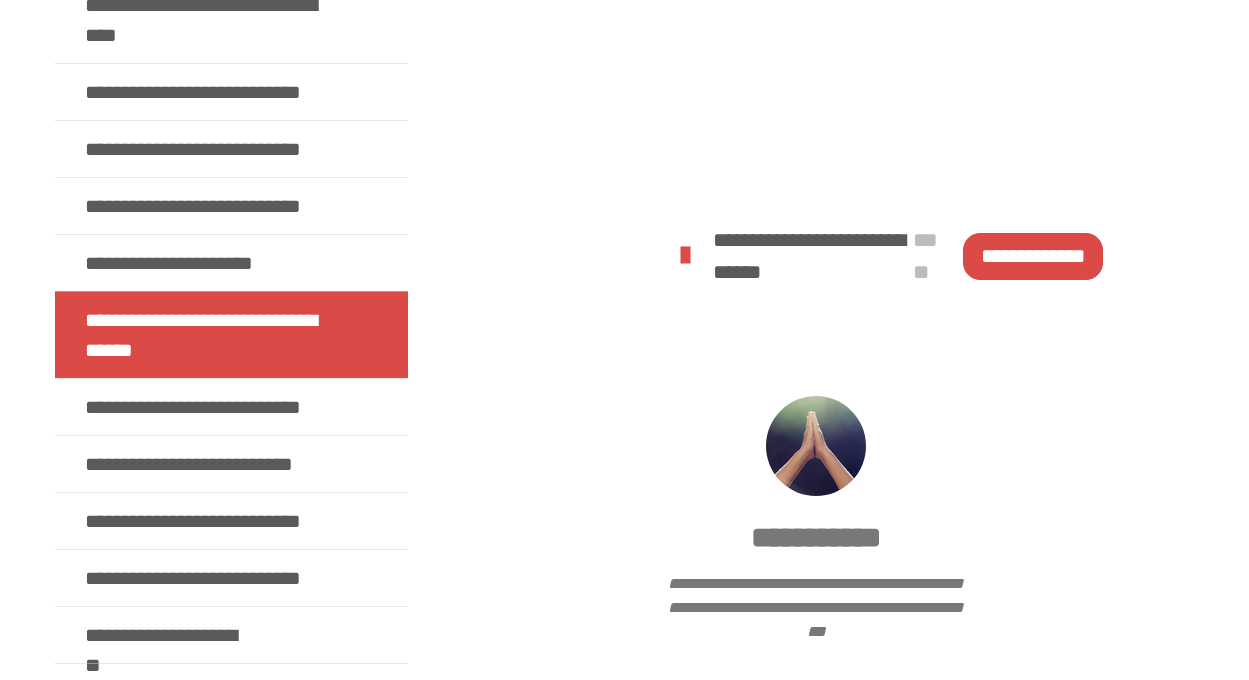 scroll, scrollTop: 869, scrollLeft: 0, axis: vertical 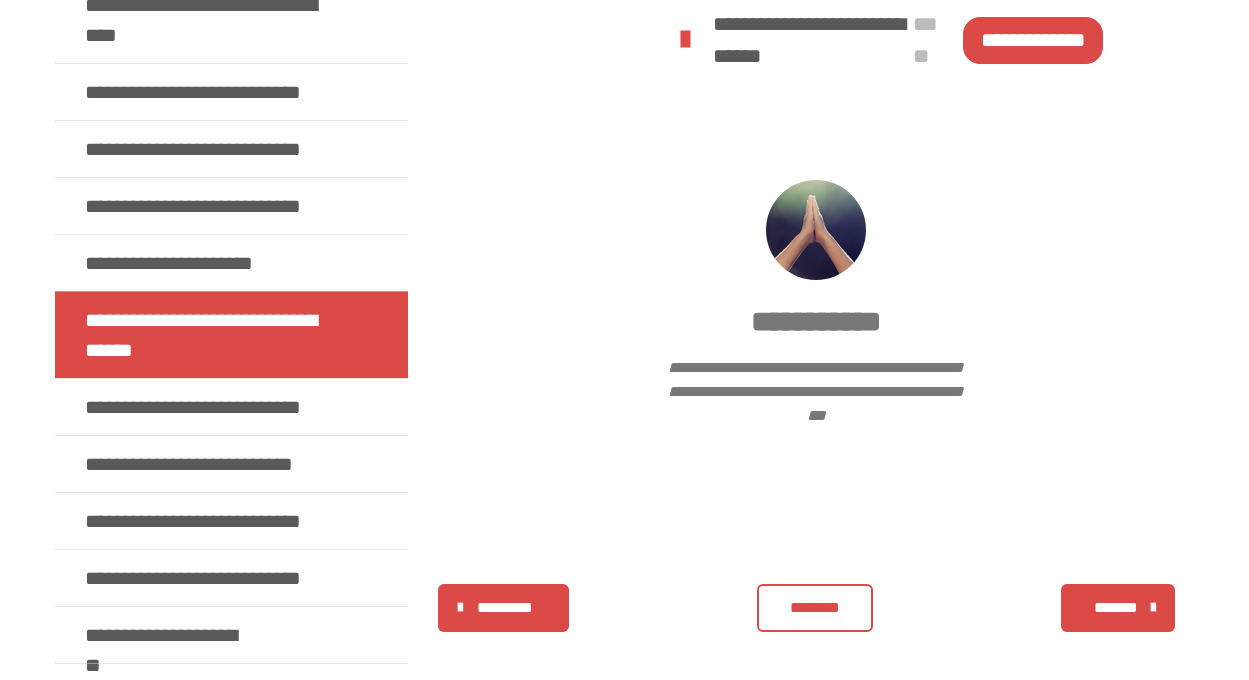 click on "*******" at bounding box center (1115, 608) 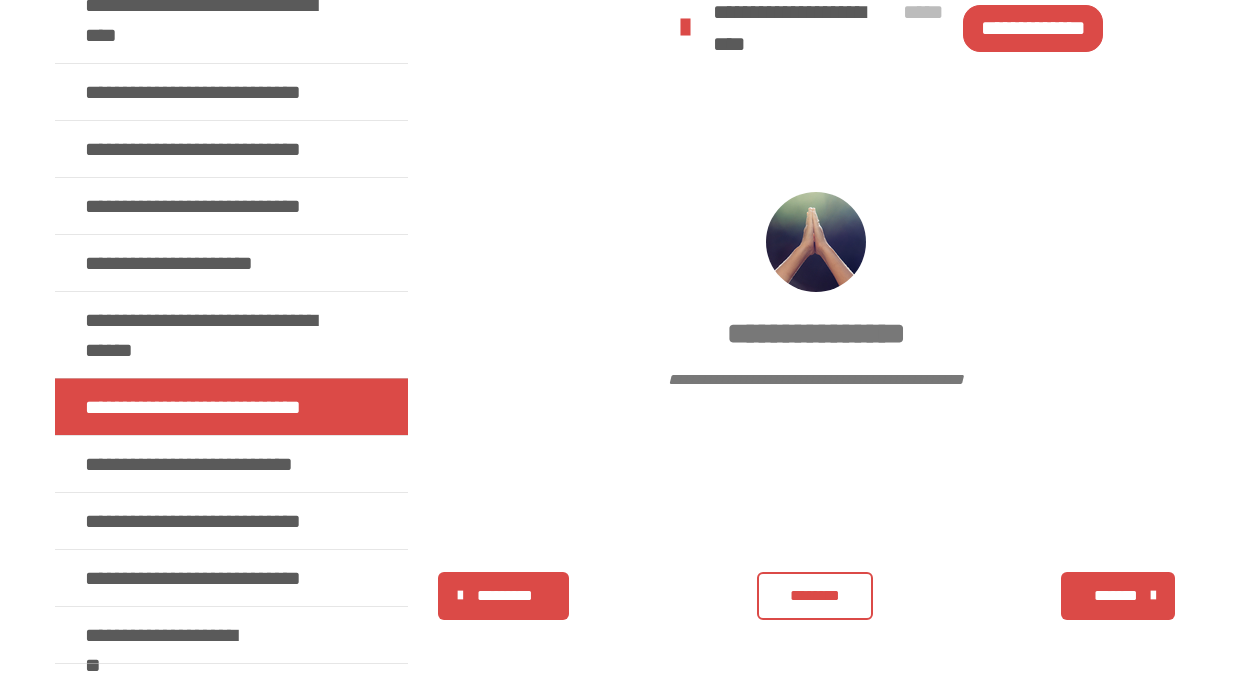 scroll, scrollTop: 702, scrollLeft: 0, axis: vertical 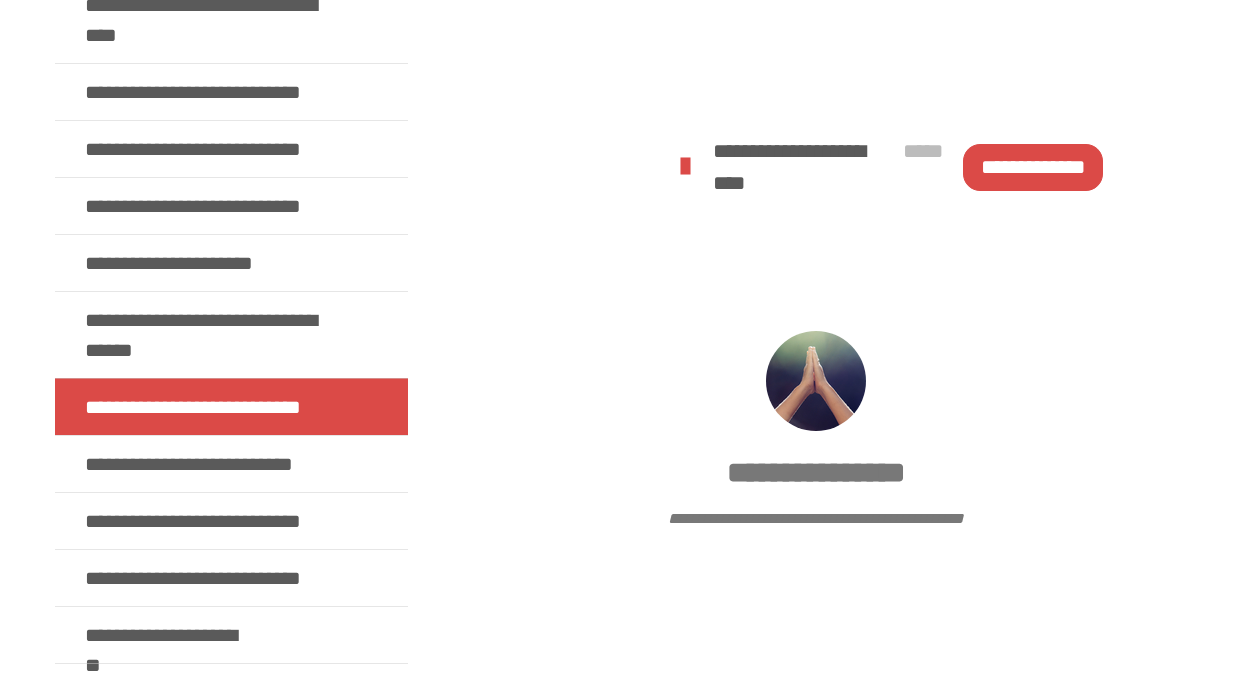 click on "**********" at bounding box center (1032, 167) 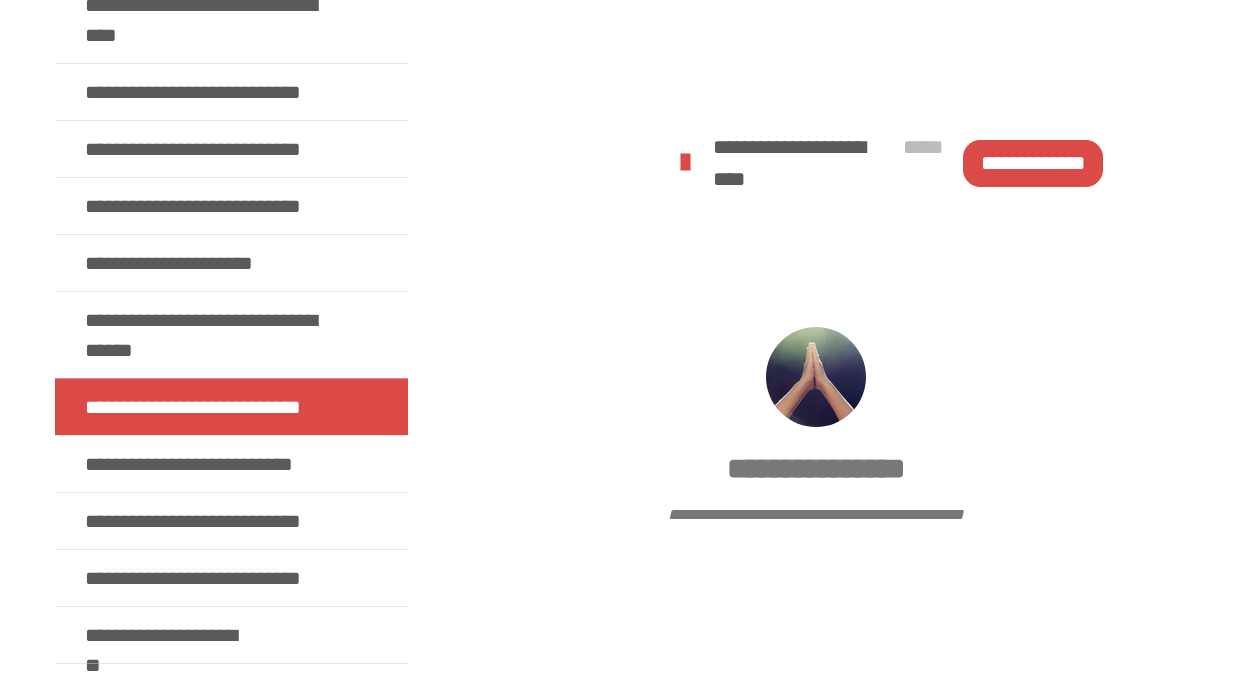 scroll, scrollTop: 127, scrollLeft: 0, axis: vertical 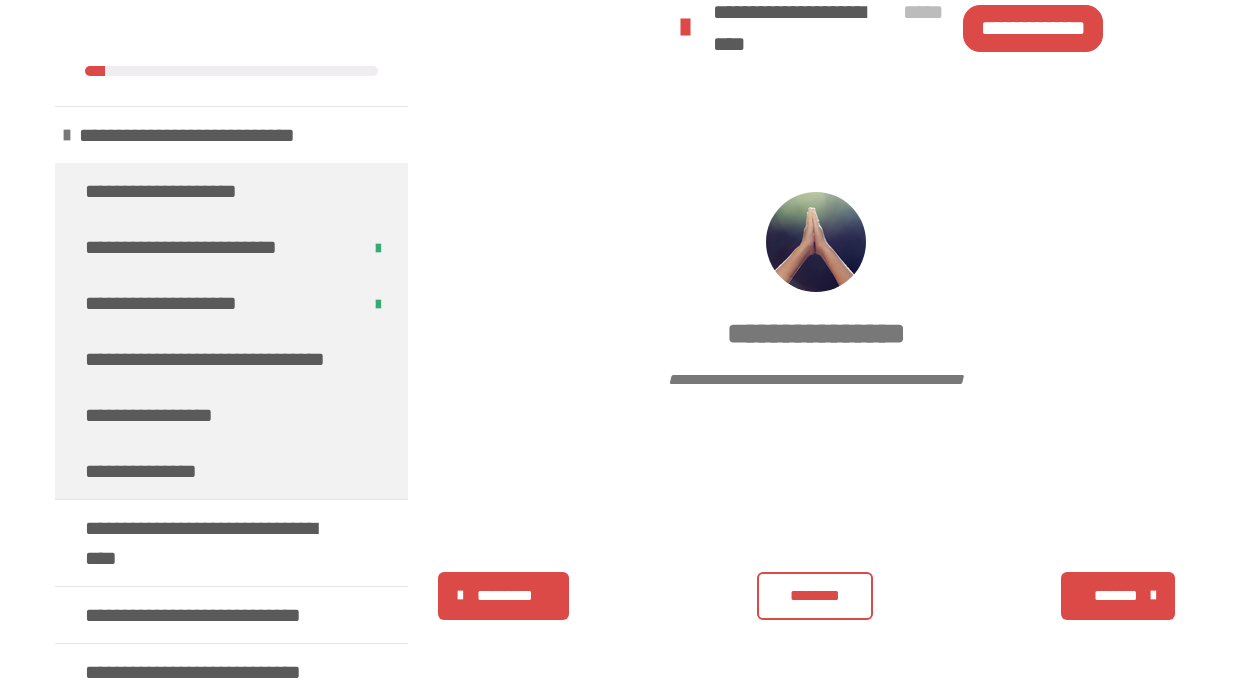 click on "*******" at bounding box center [1115, 596] 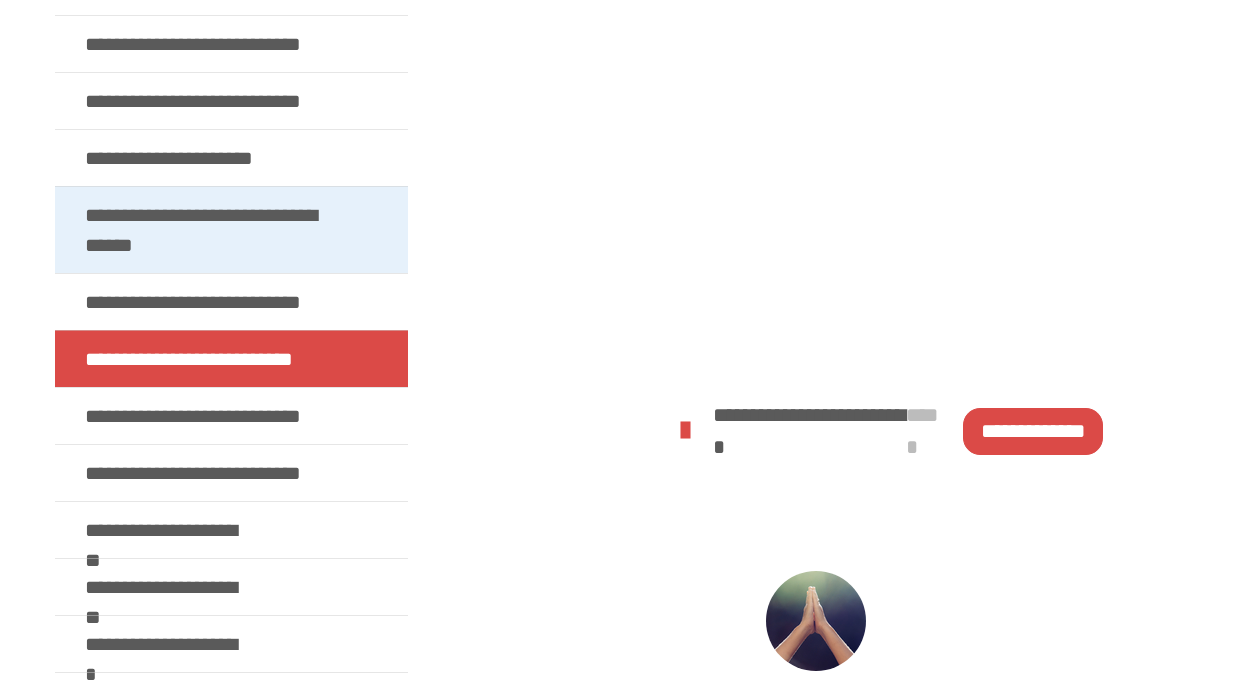 scroll, scrollTop: 843, scrollLeft: 0, axis: vertical 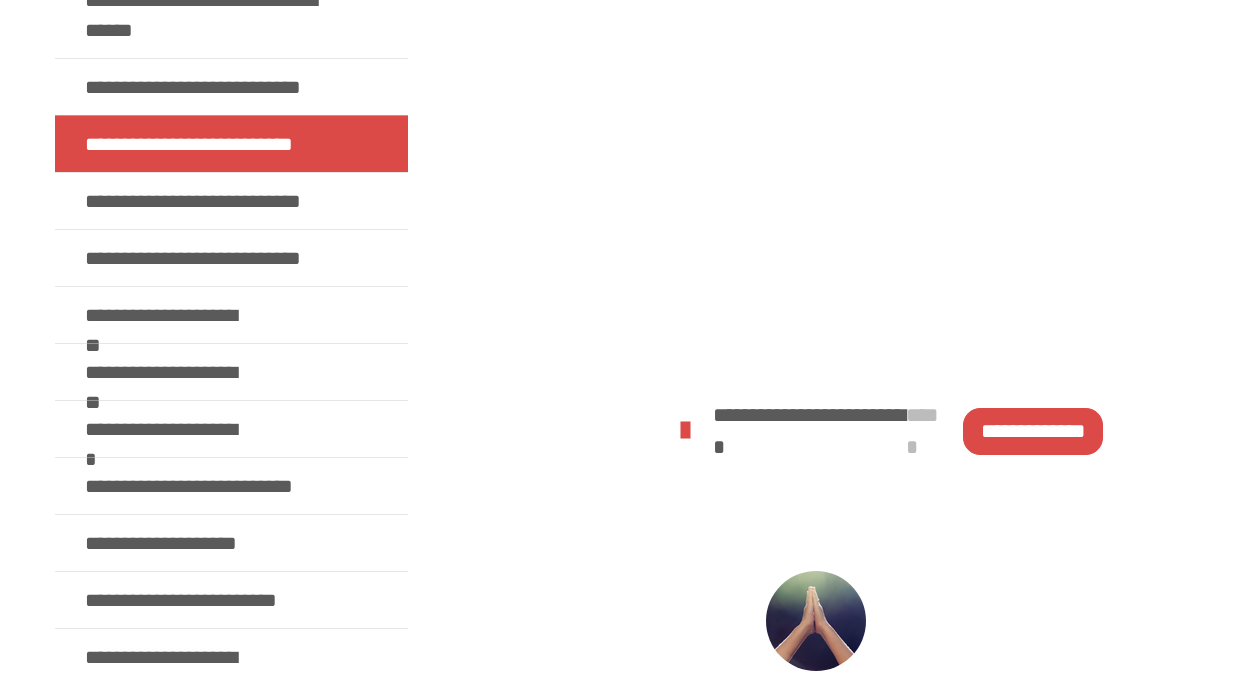 click on "**********" at bounding box center [1032, 431] 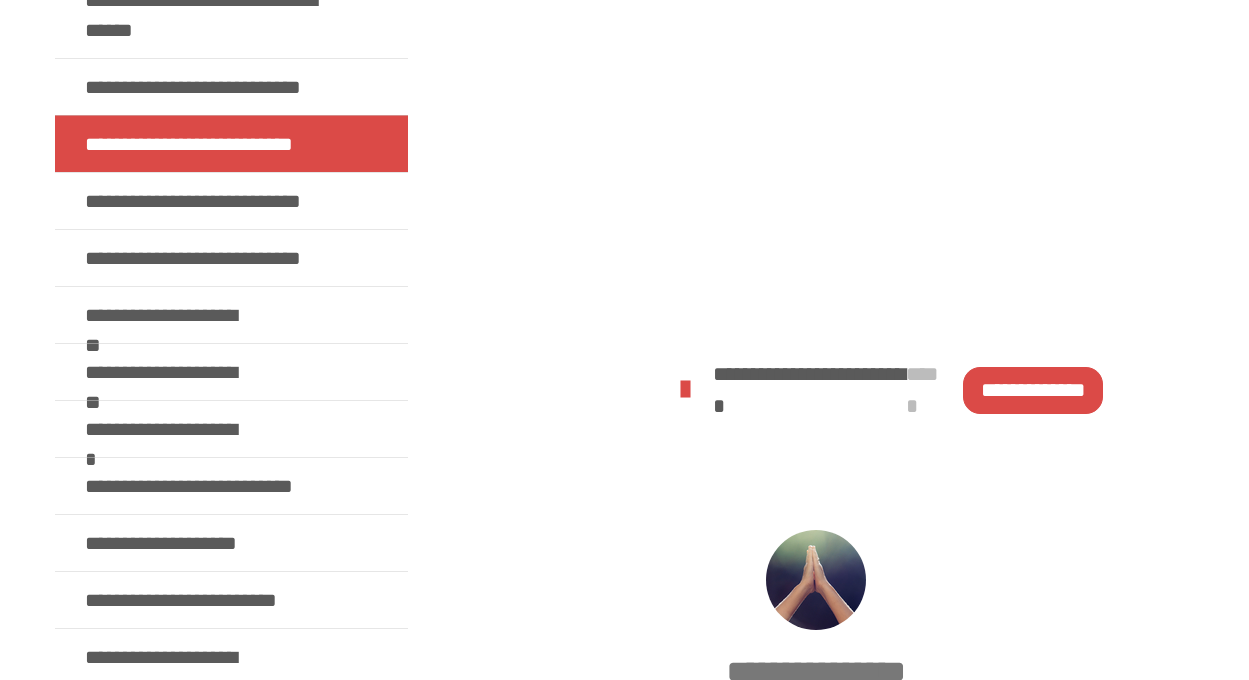 scroll, scrollTop: 1098, scrollLeft: 0, axis: vertical 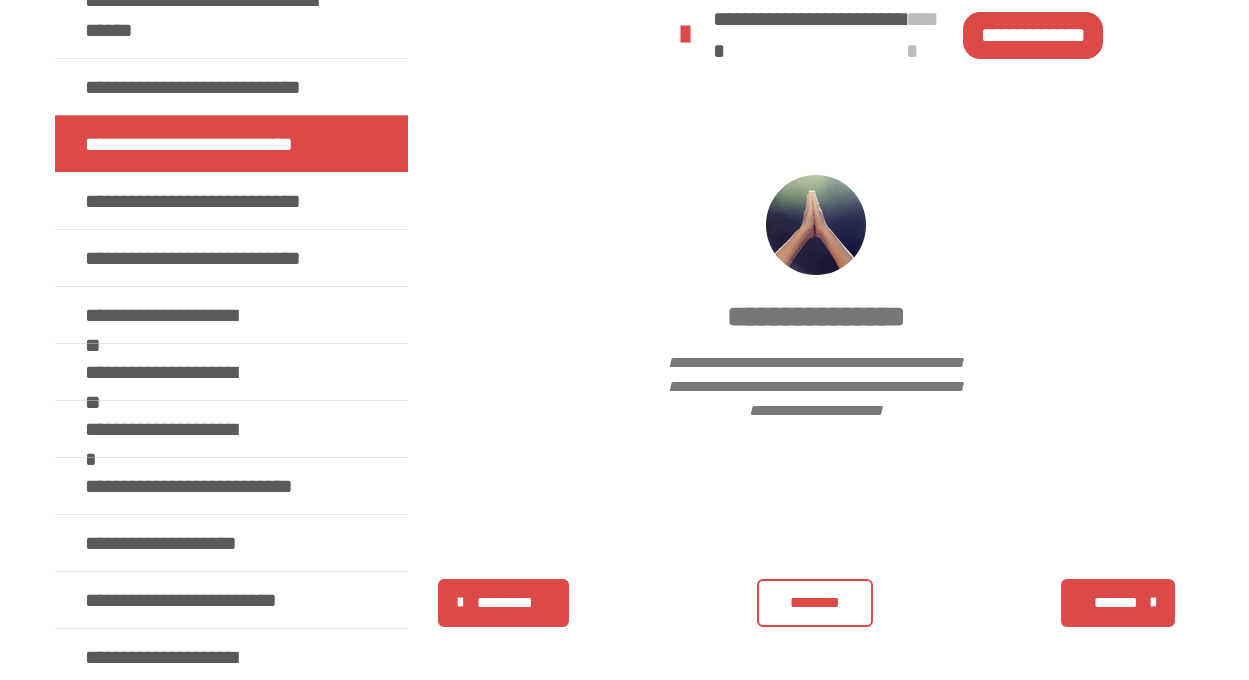 click on "*******" at bounding box center (1115, 603) 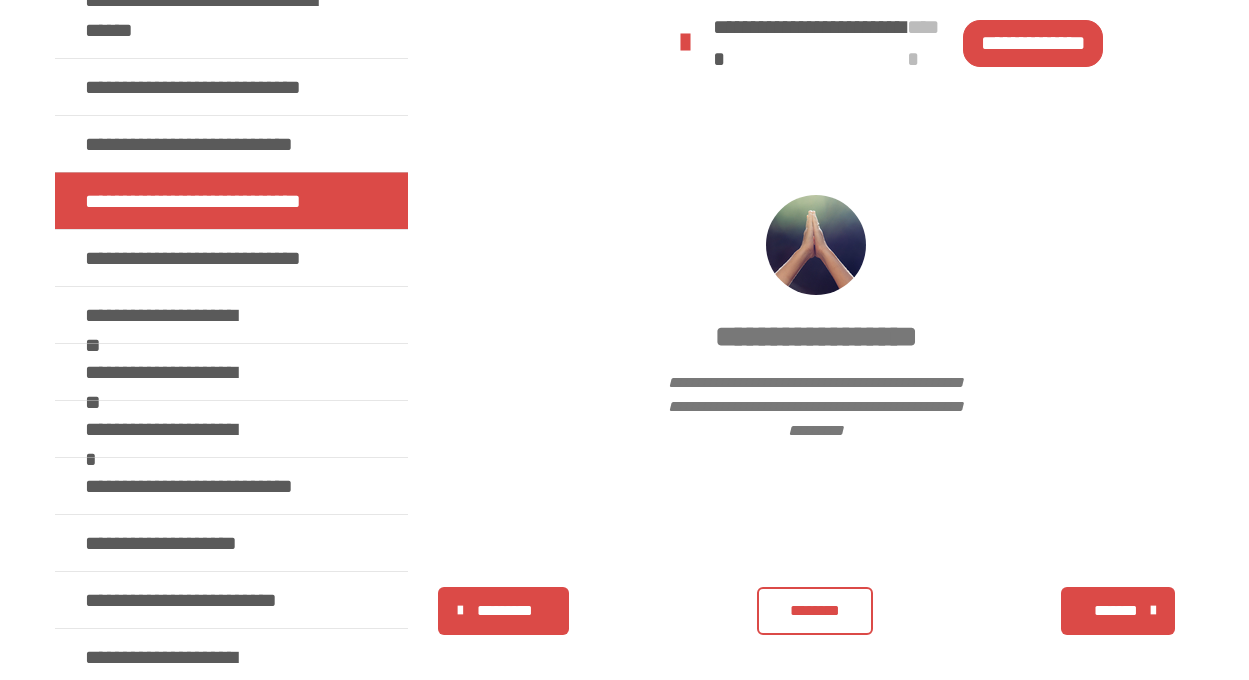 scroll, scrollTop: 702, scrollLeft: 0, axis: vertical 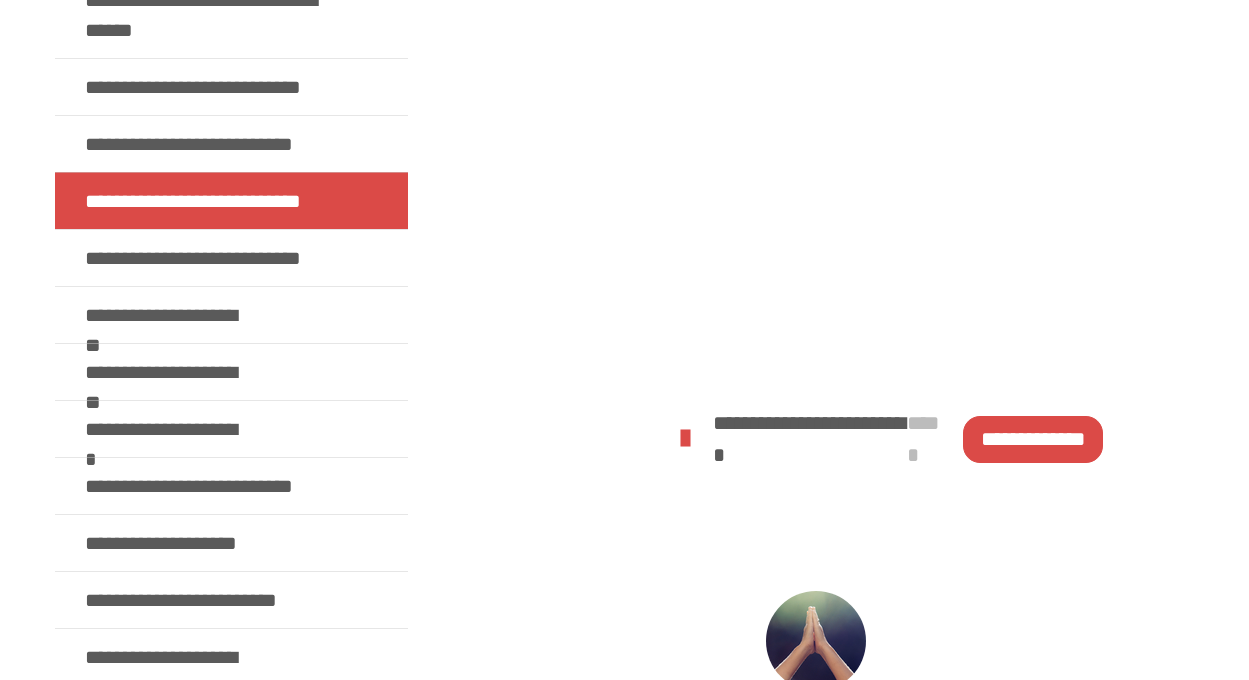 click on "**********" at bounding box center (1032, 439) 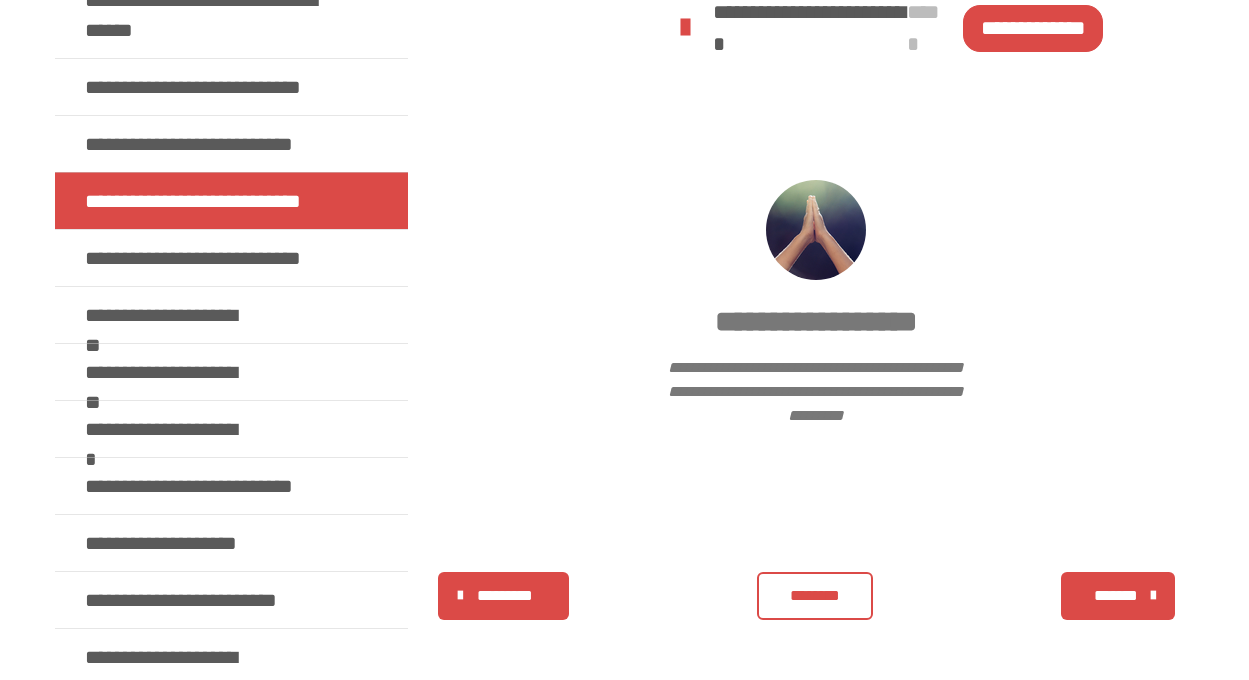 click on "*******" at bounding box center (1115, 596) 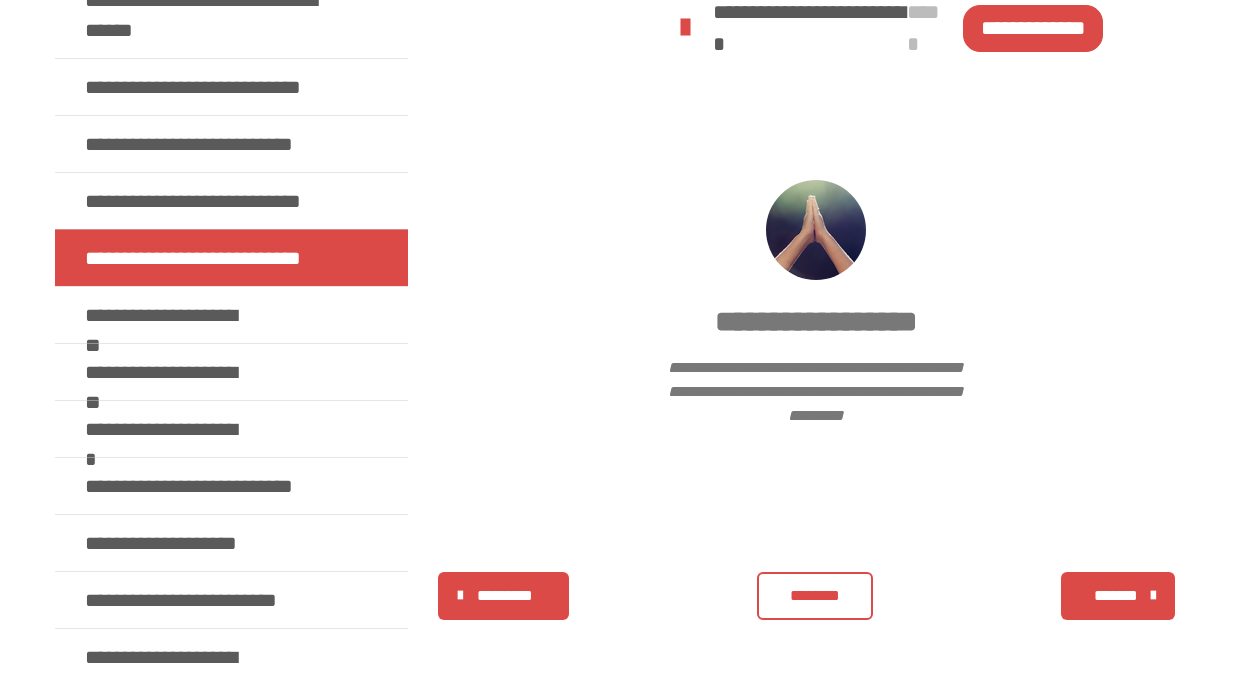 scroll, scrollTop: 702, scrollLeft: 0, axis: vertical 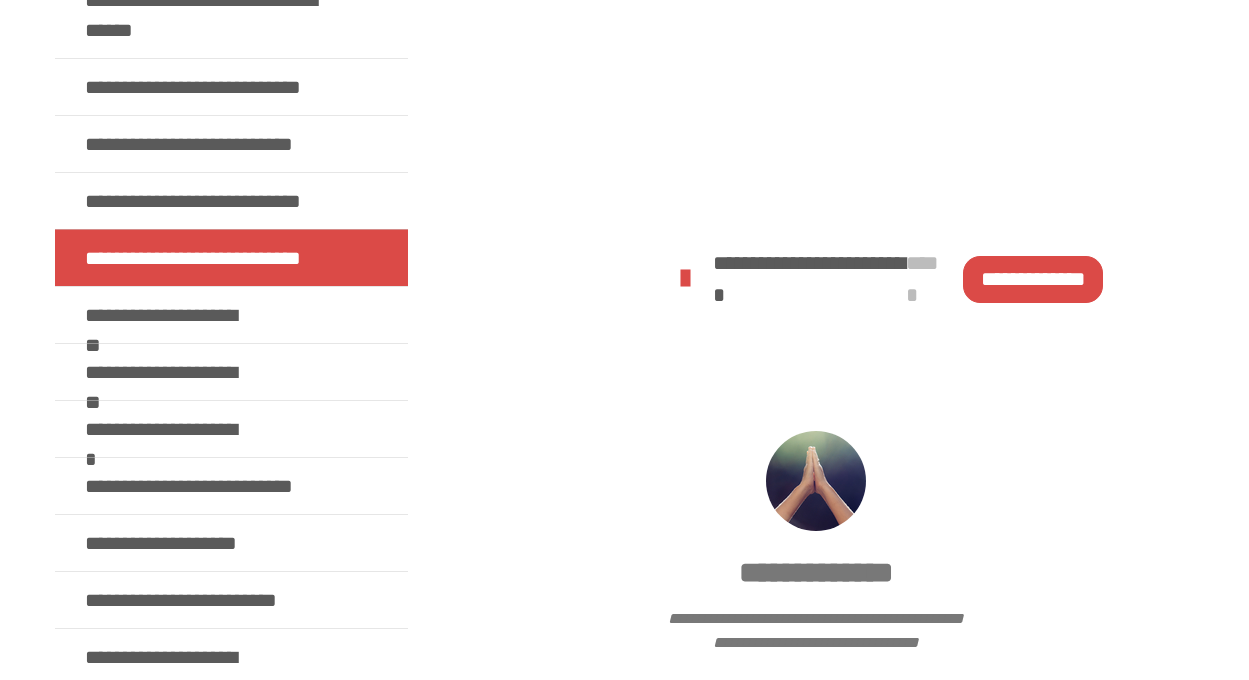 click on "**********" at bounding box center [1032, 279] 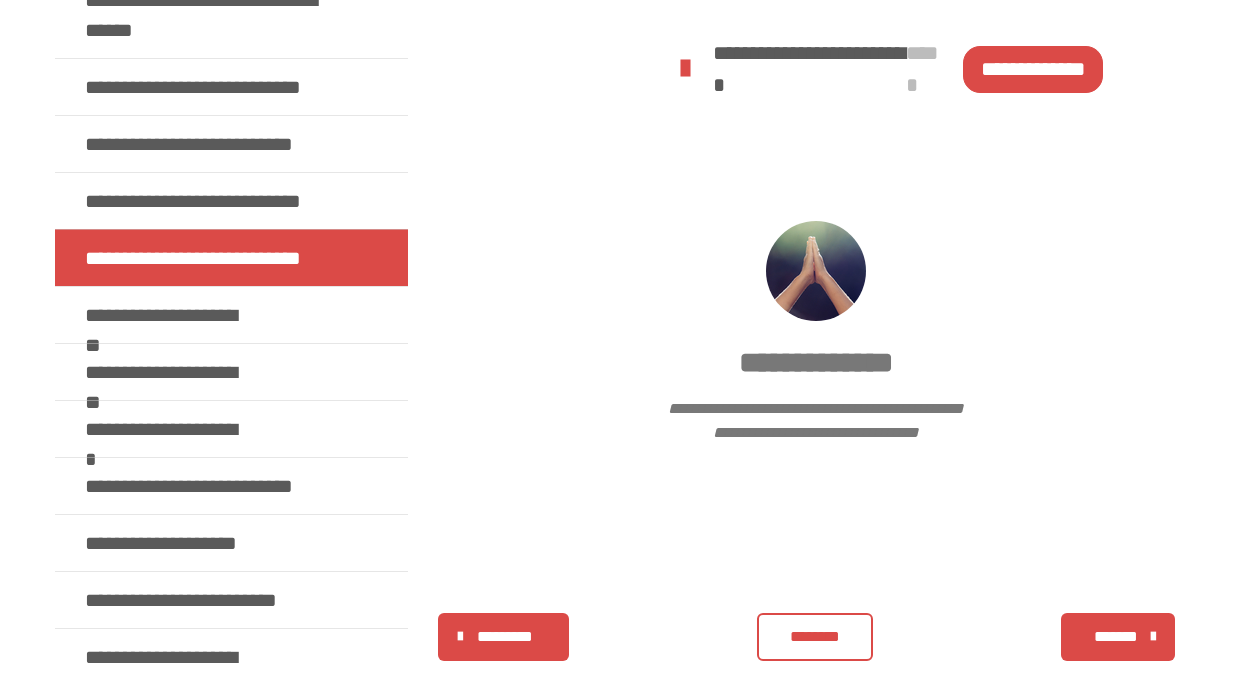 scroll, scrollTop: 956, scrollLeft: 0, axis: vertical 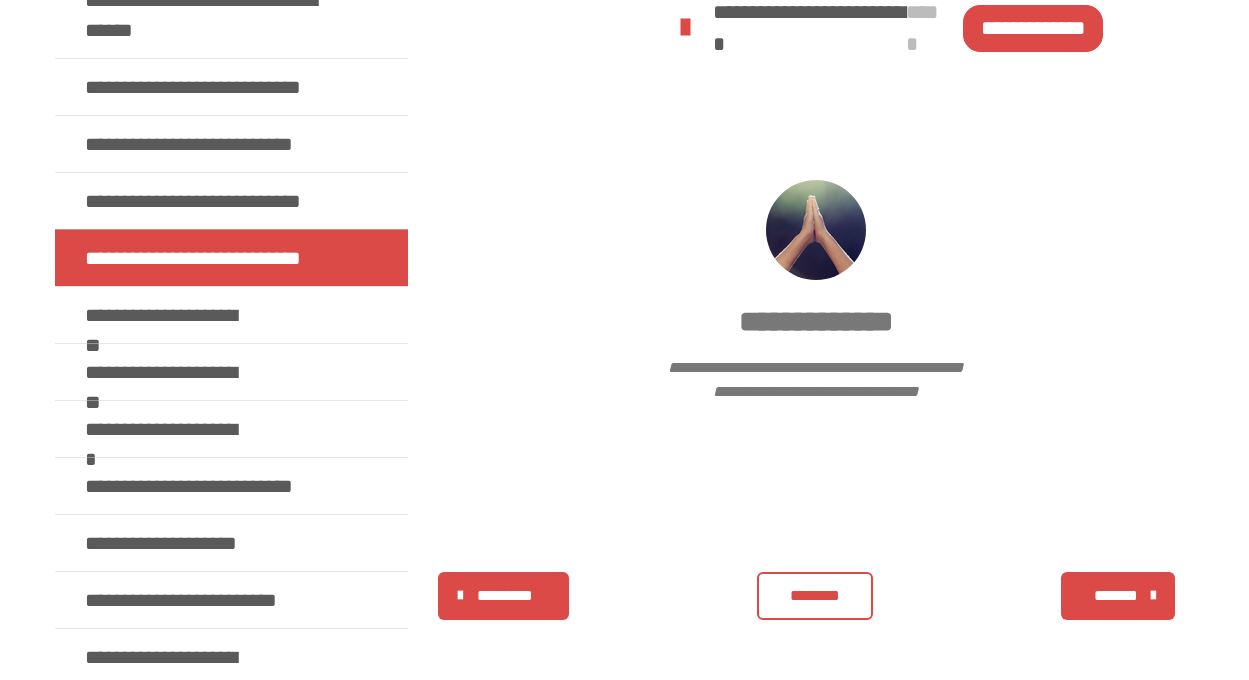 click on "*******" at bounding box center (1115, 596) 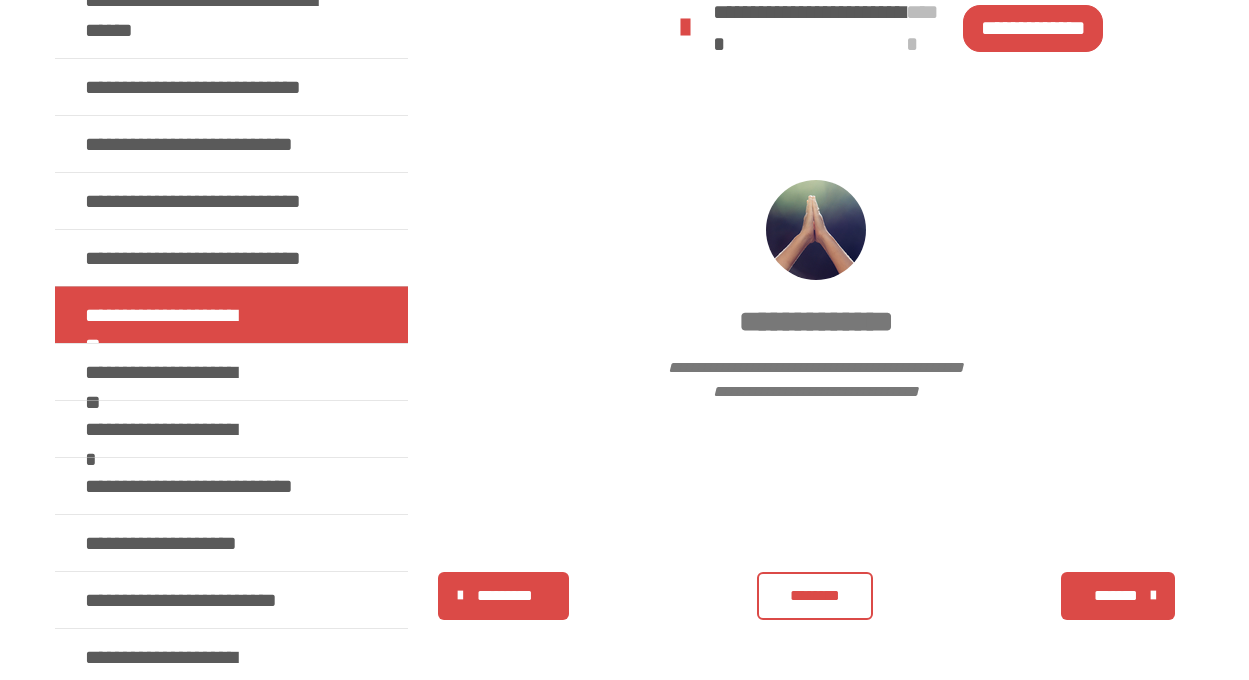 scroll, scrollTop: 702, scrollLeft: 0, axis: vertical 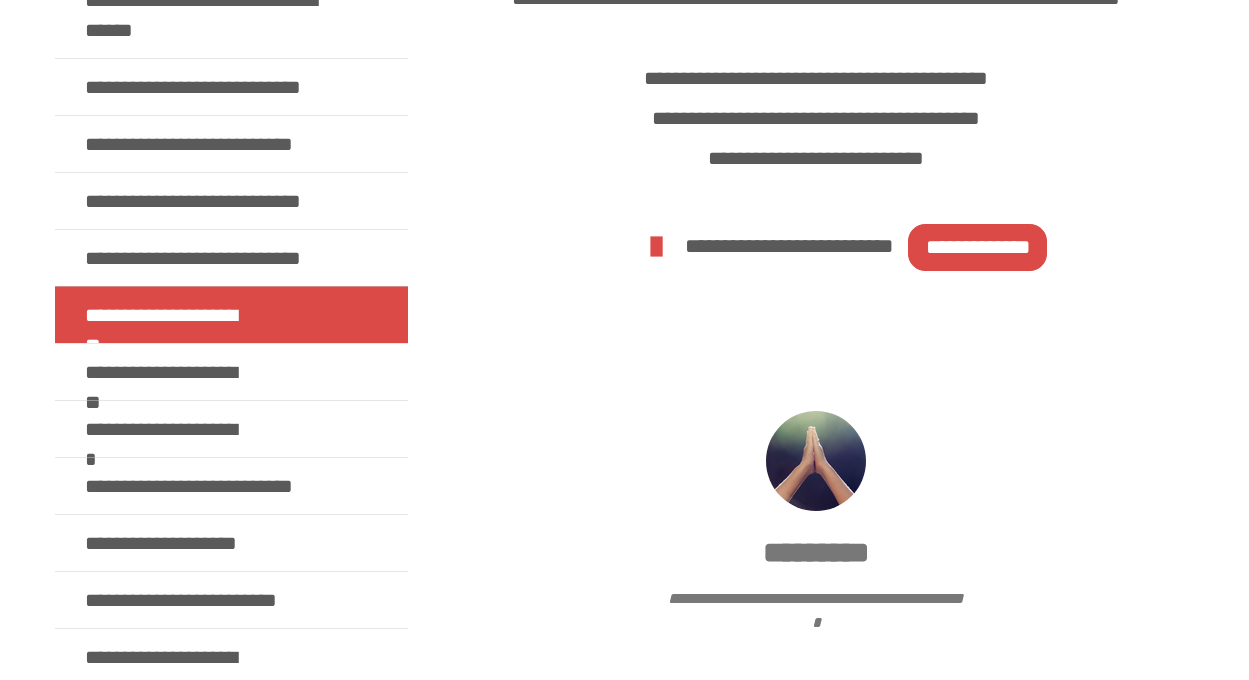 click on "**********" at bounding box center [977, 247] 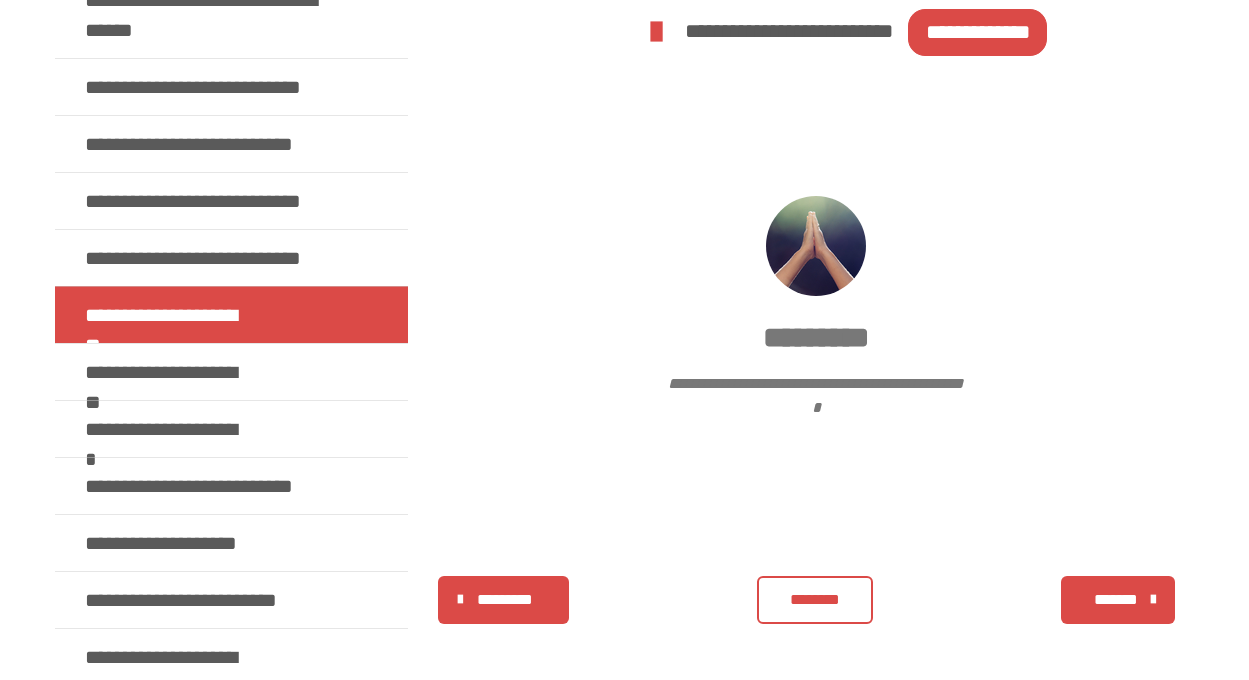scroll, scrollTop: 933, scrollLeft: 0, axis: vertical 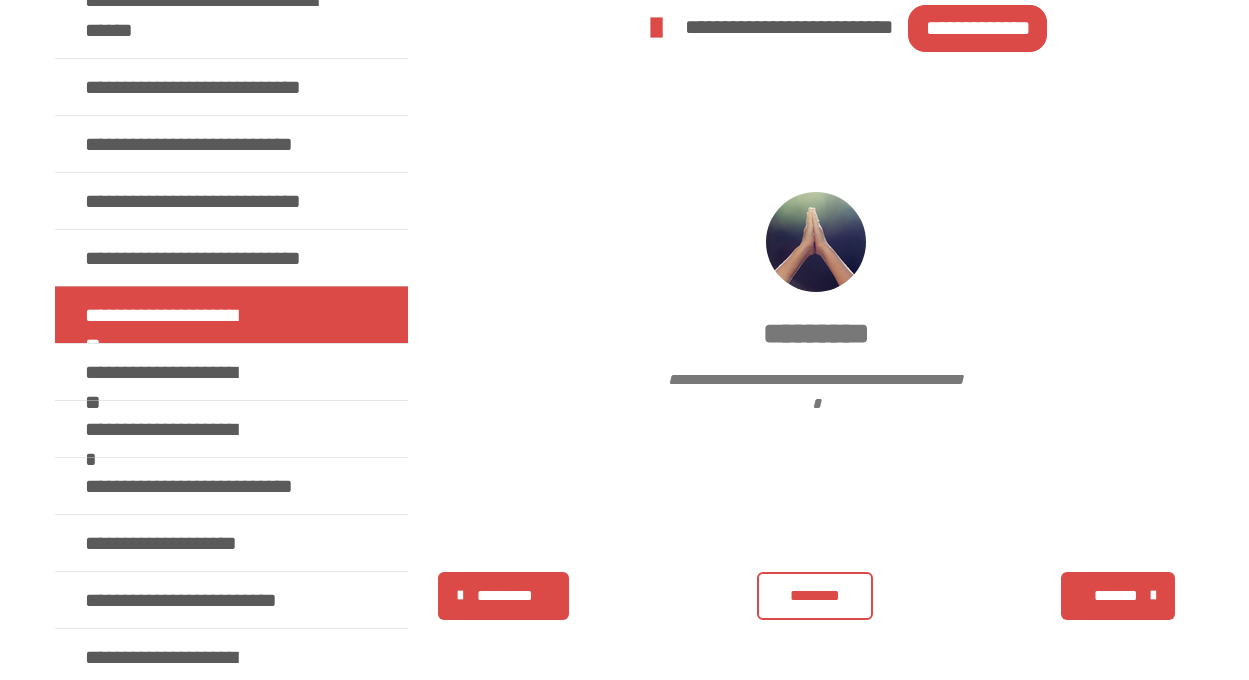 click on "*******" at bounding box center (1115, 596) 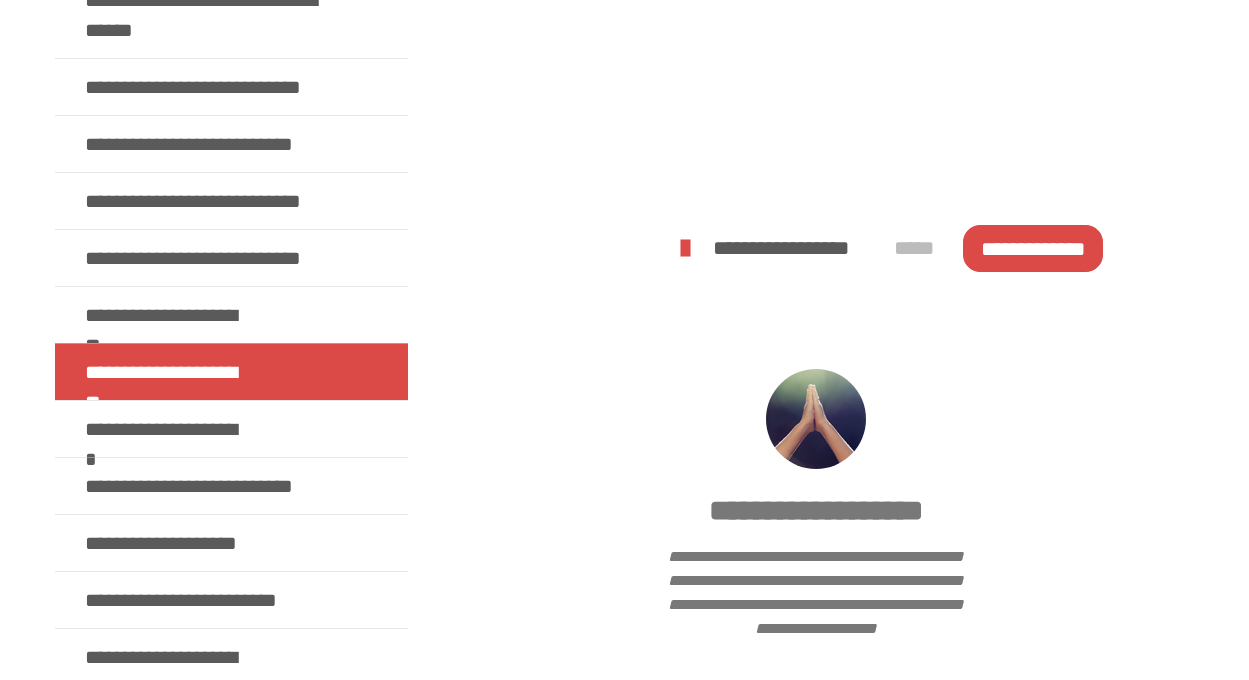 click on "**********" at bounding box center (1032, 248) 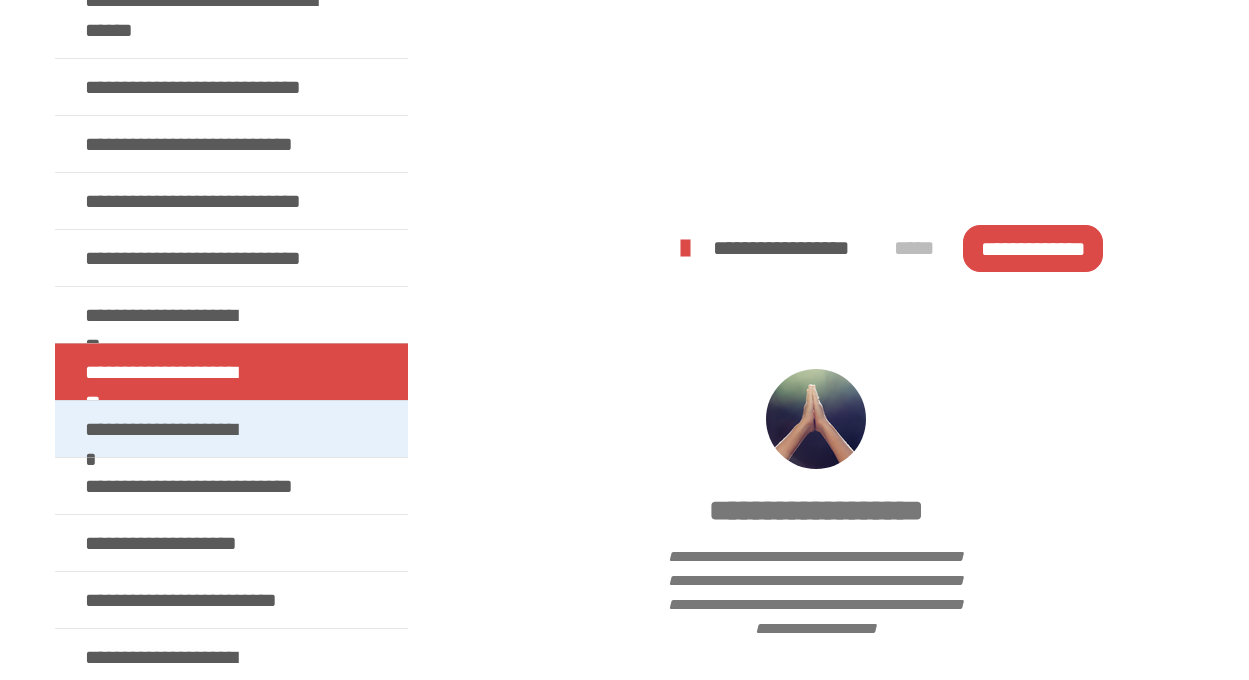 drag, startPoint x: 193, startPoint y: 430, endPoint x: 323, endPoint y: 426, distance: 130.06152 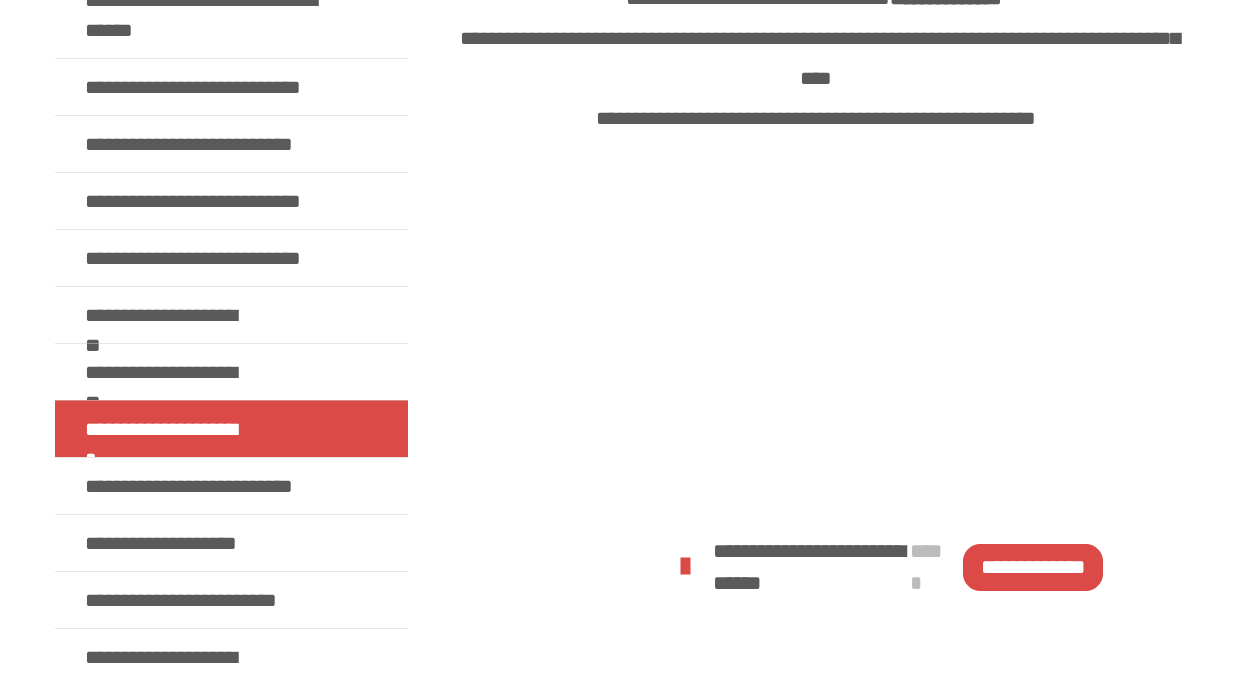 scroll, scrollTop: 864, scrollLeft: 0, axis: vertical 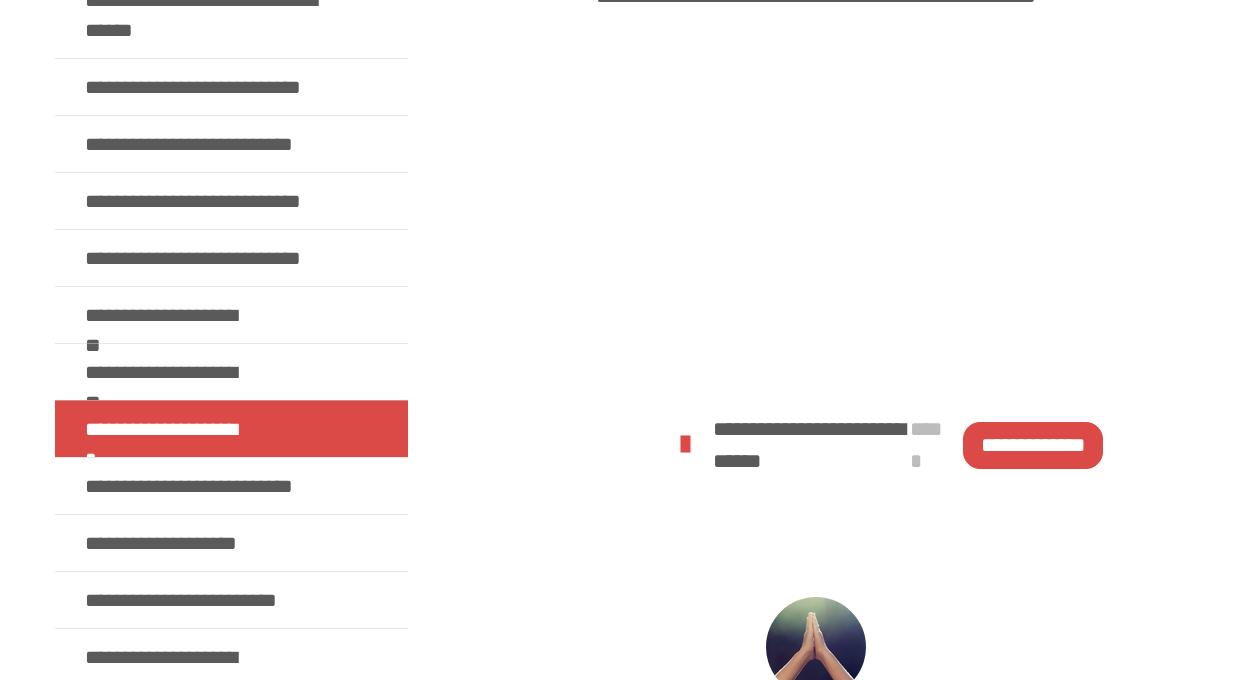 click on "**********" at bounding box center [1032, 445] 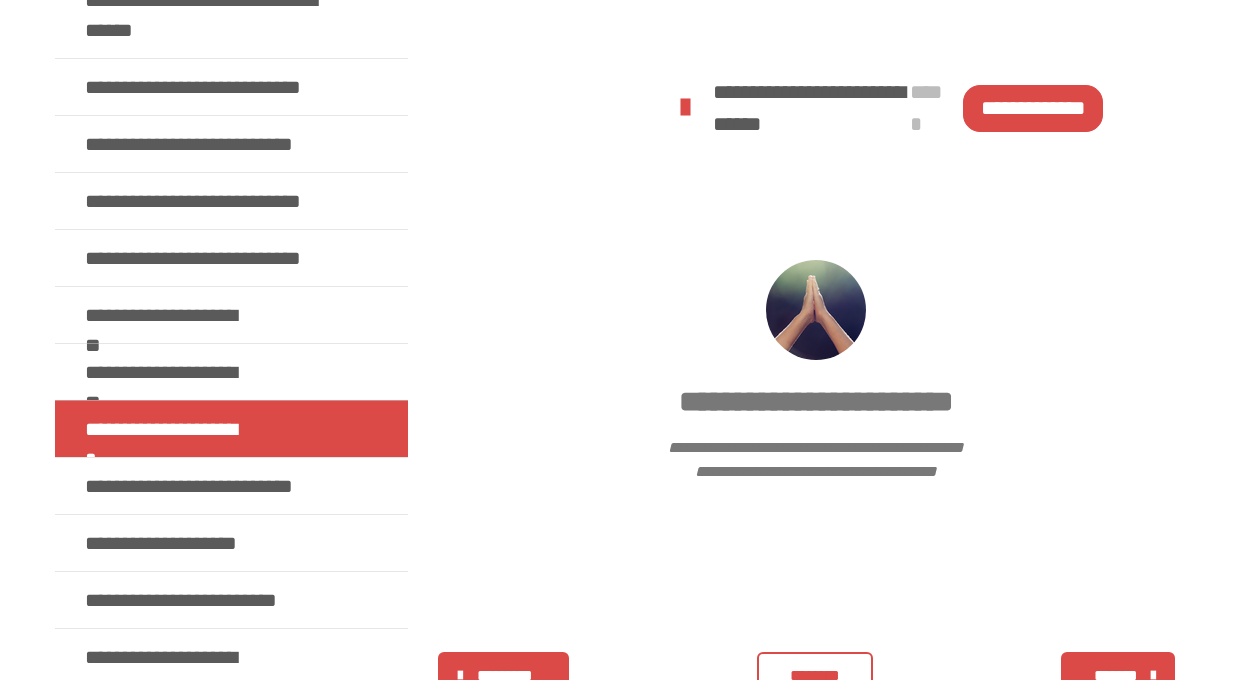 scroll, scrollTop: 1281, scrollLeft: 0, axis: vertical 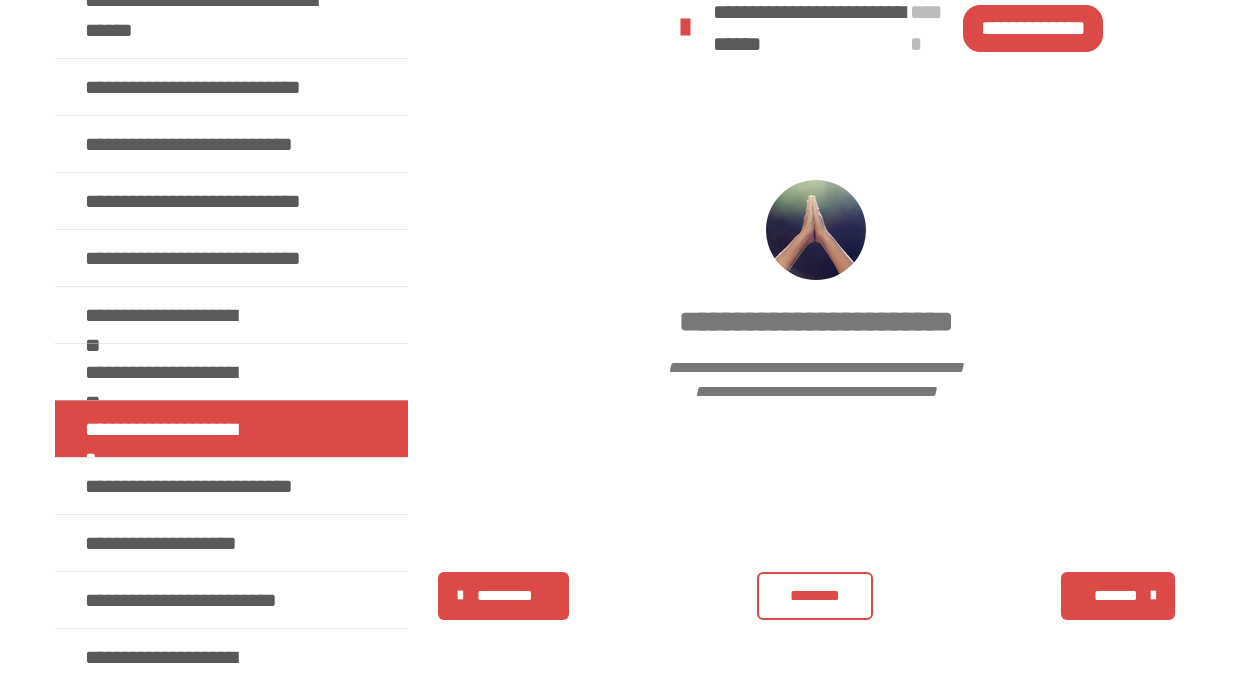 click on "*******" at bounding box center [1115, 596] 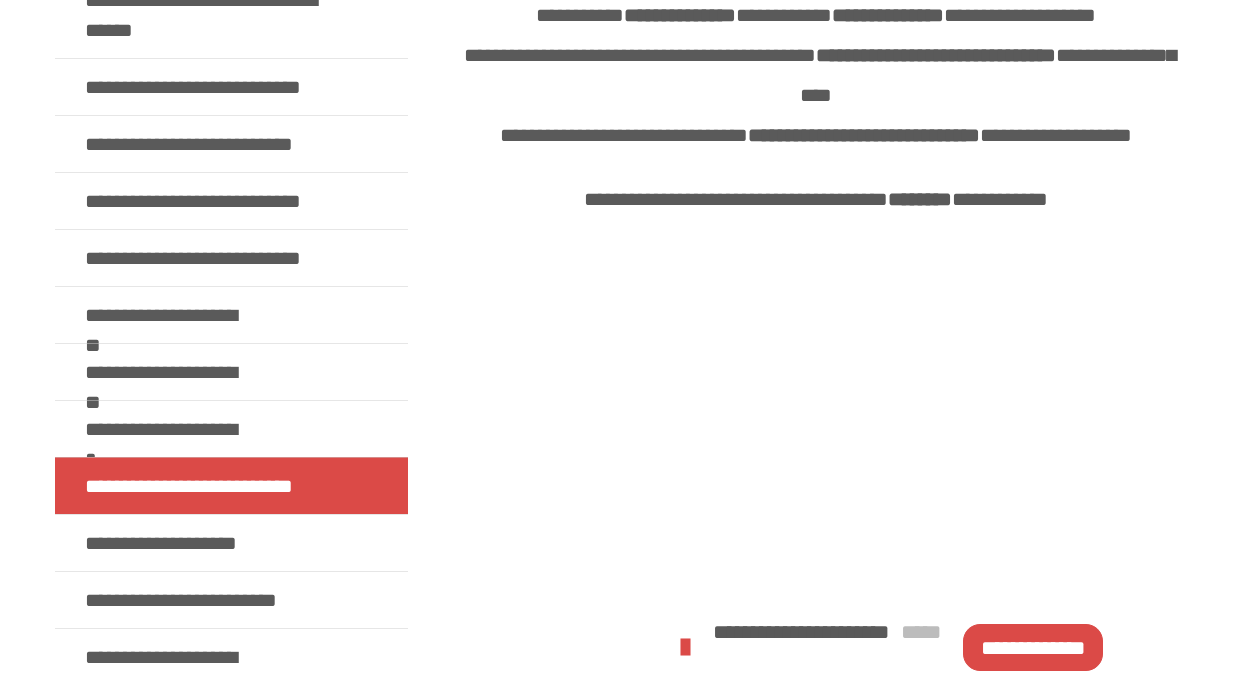 scroll, scrollTop: 1285, scrollLeft: 0, axis: vertical 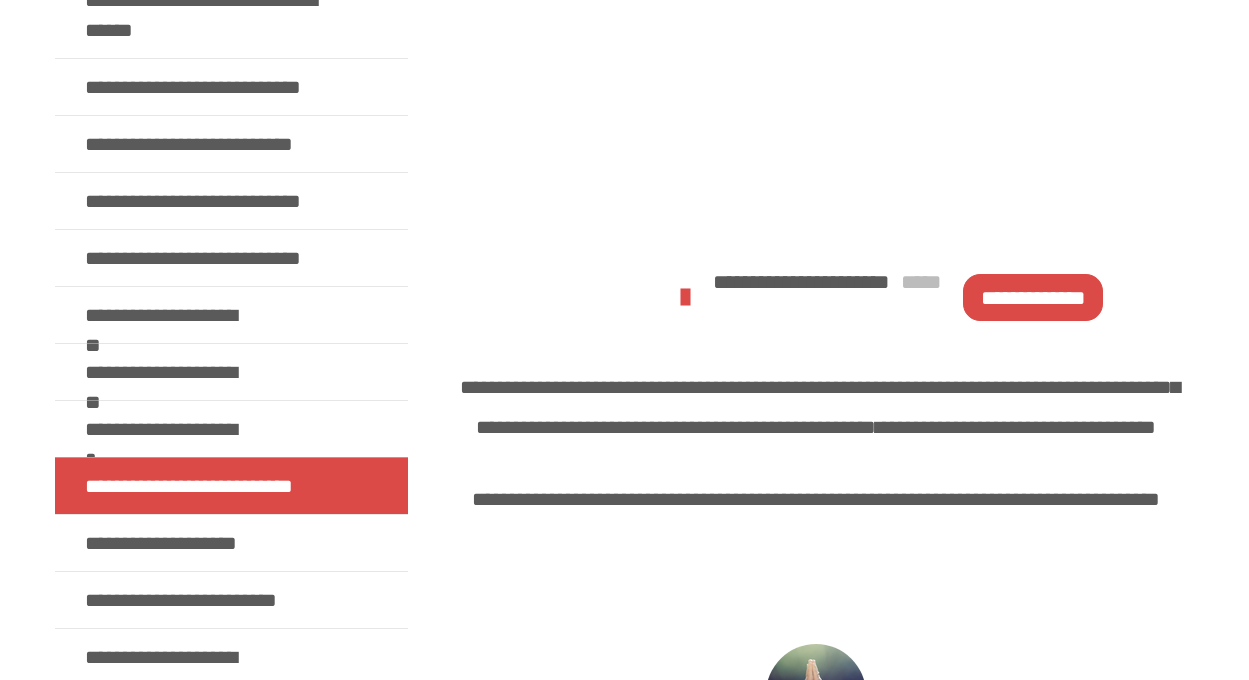 click on "**********" at bounding box center (1032, 297) 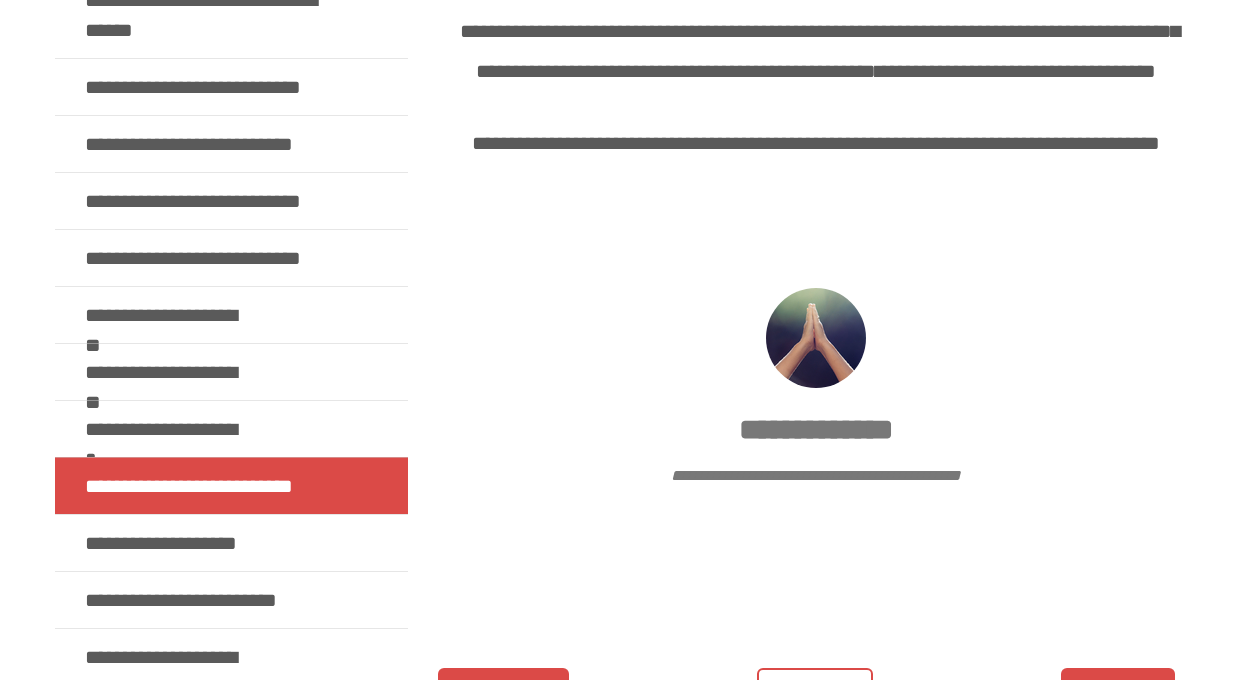 scroll, scrollTop: 1823, scrollLeft: 0, axis: vertical 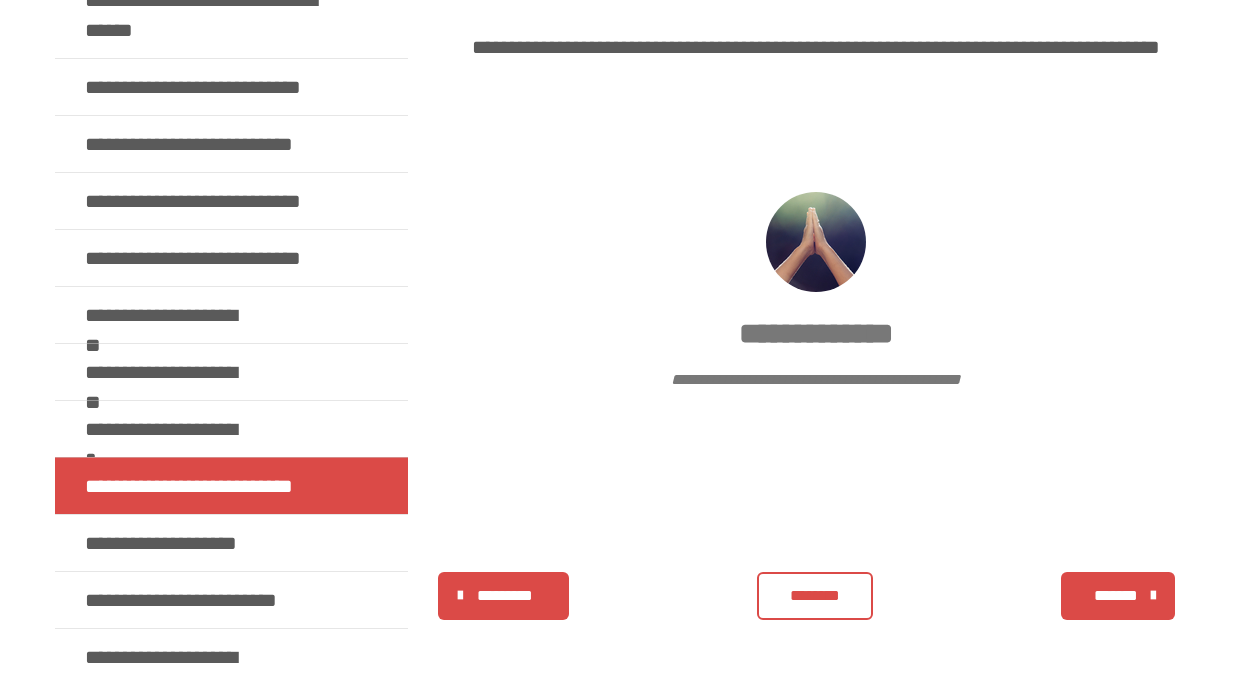 click on "*******" at bounding box center [1115, 596] 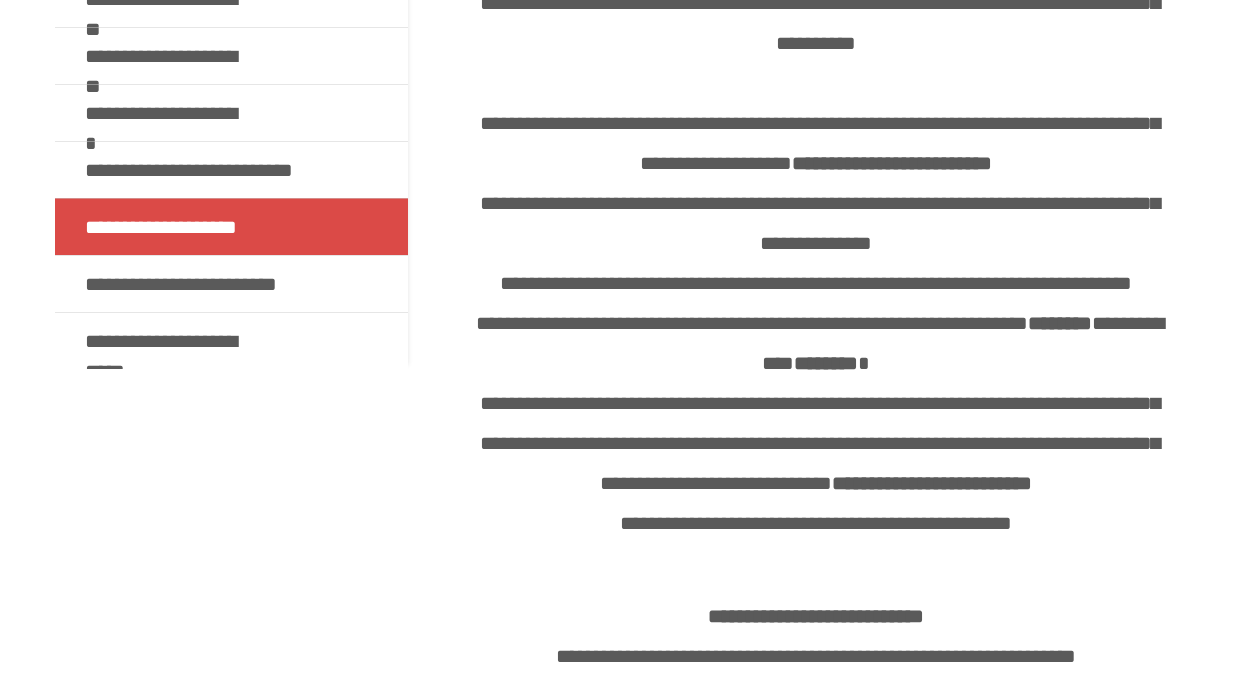 scroll, scrollTop: 238, scrollLeft: 0, axis: vertical 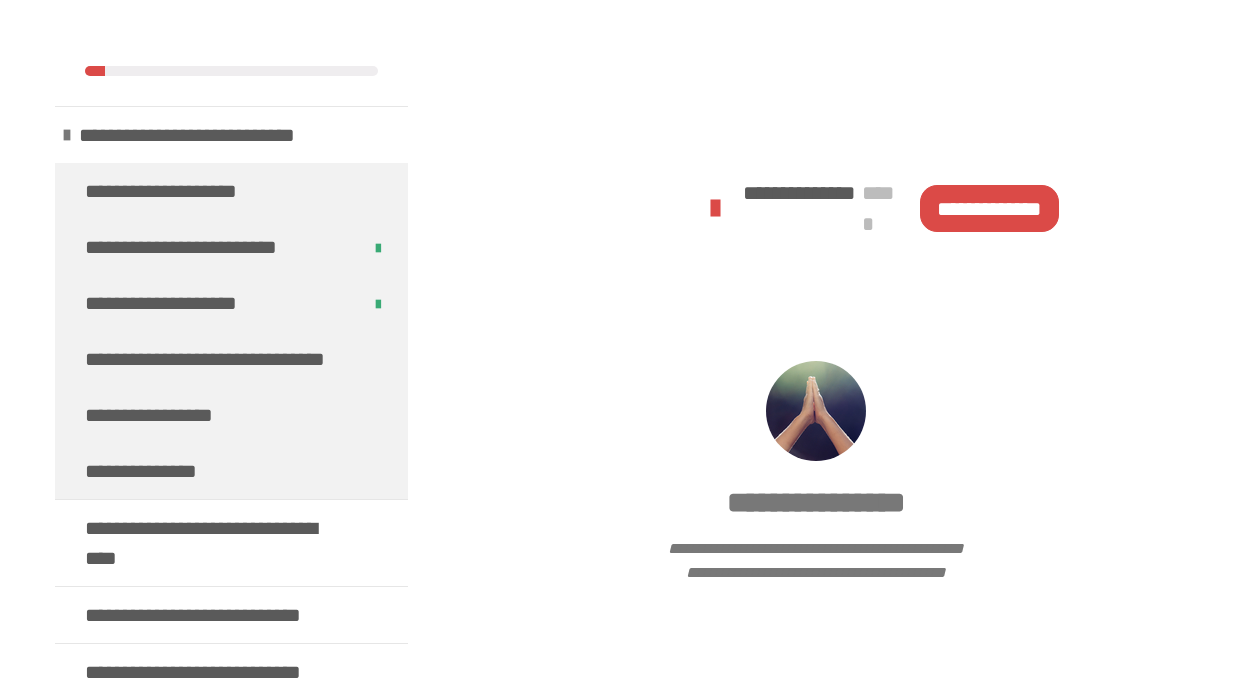 click on "**********" at bounding box center (989, 208) 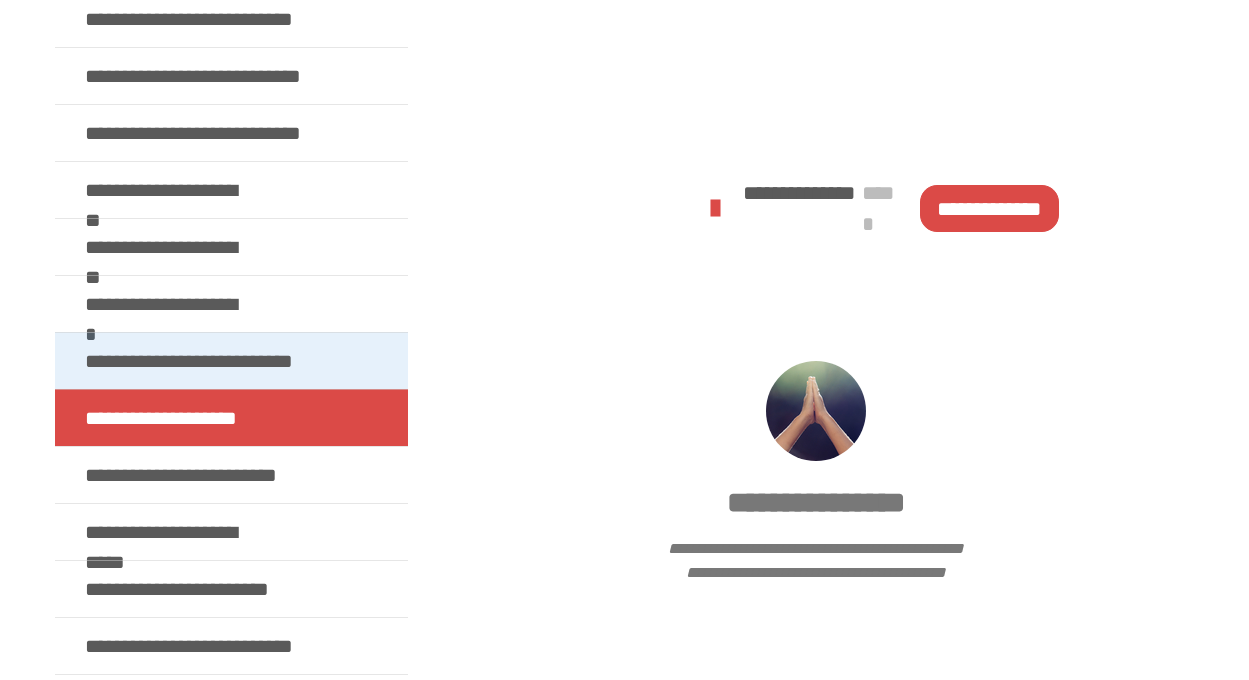 scroll, scrollTop: 1101, scrollLeft: 0, axis: vertical 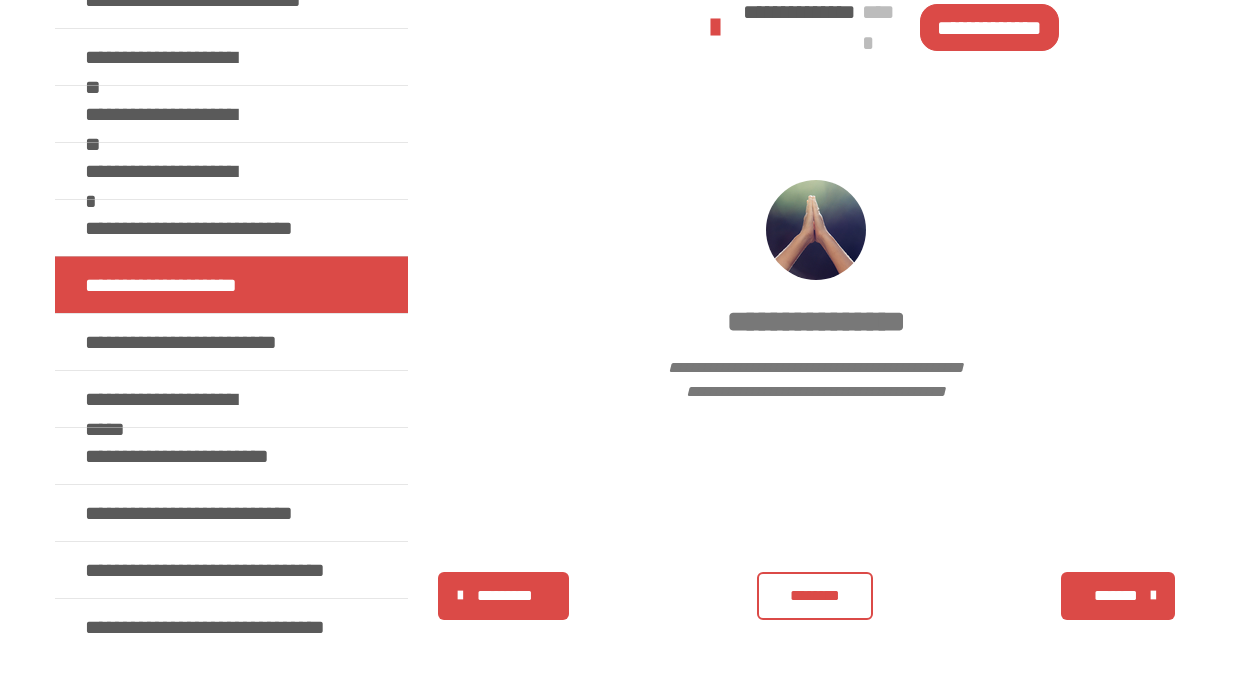 click on "*******" at bounding box center [1115, 596] 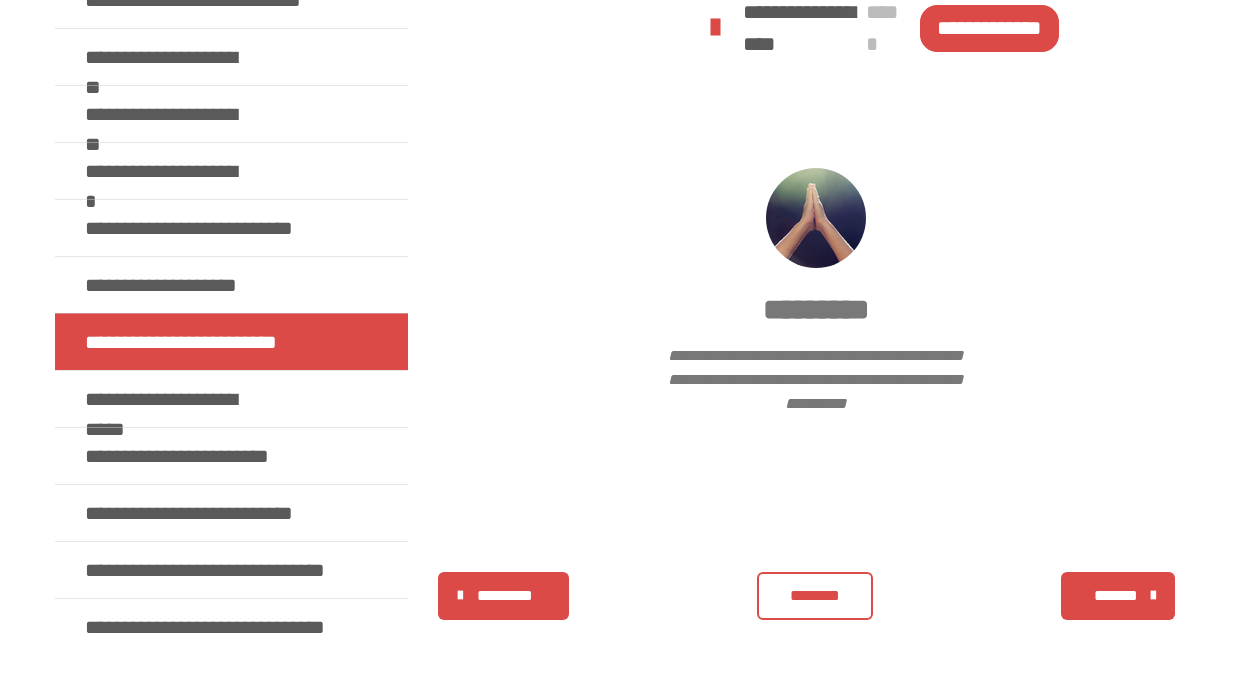 scroll, scrollTop: 702, scrollLeft: 0, axis: vertical 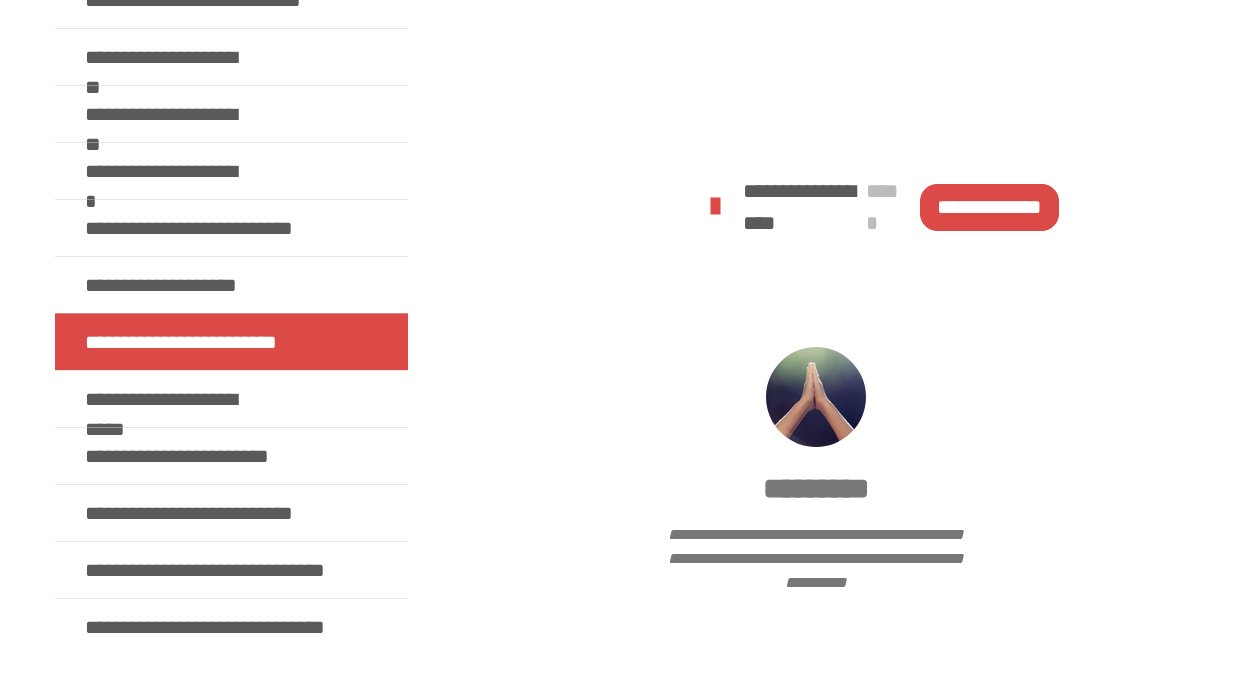 click on "**********" at bounding box center (989, 207) 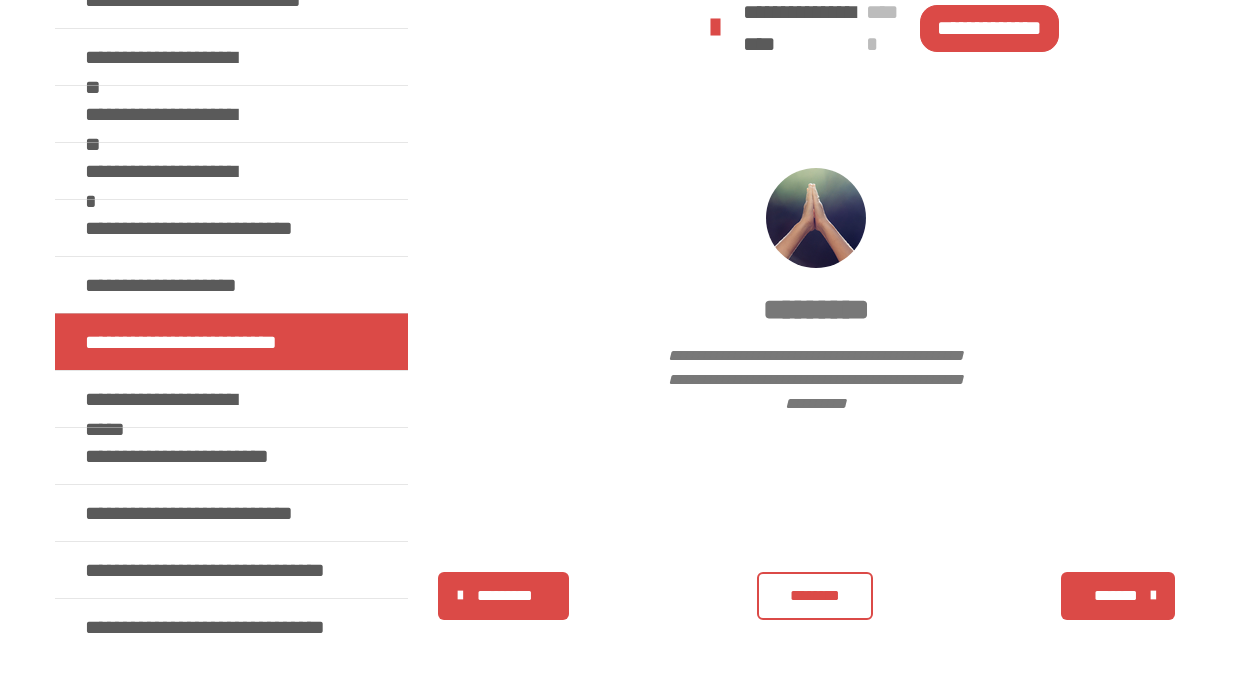 click on "*******" at bounding box center (1115, 596) 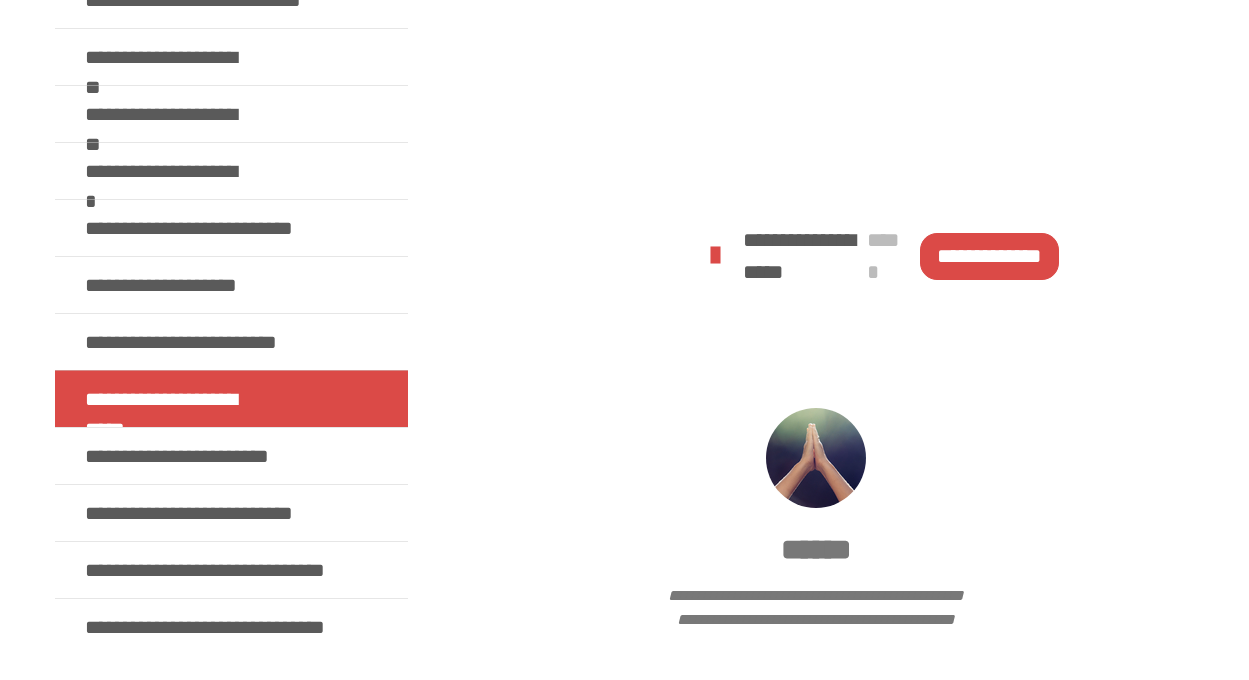 click on "**********" at bounding box center (989, 256) 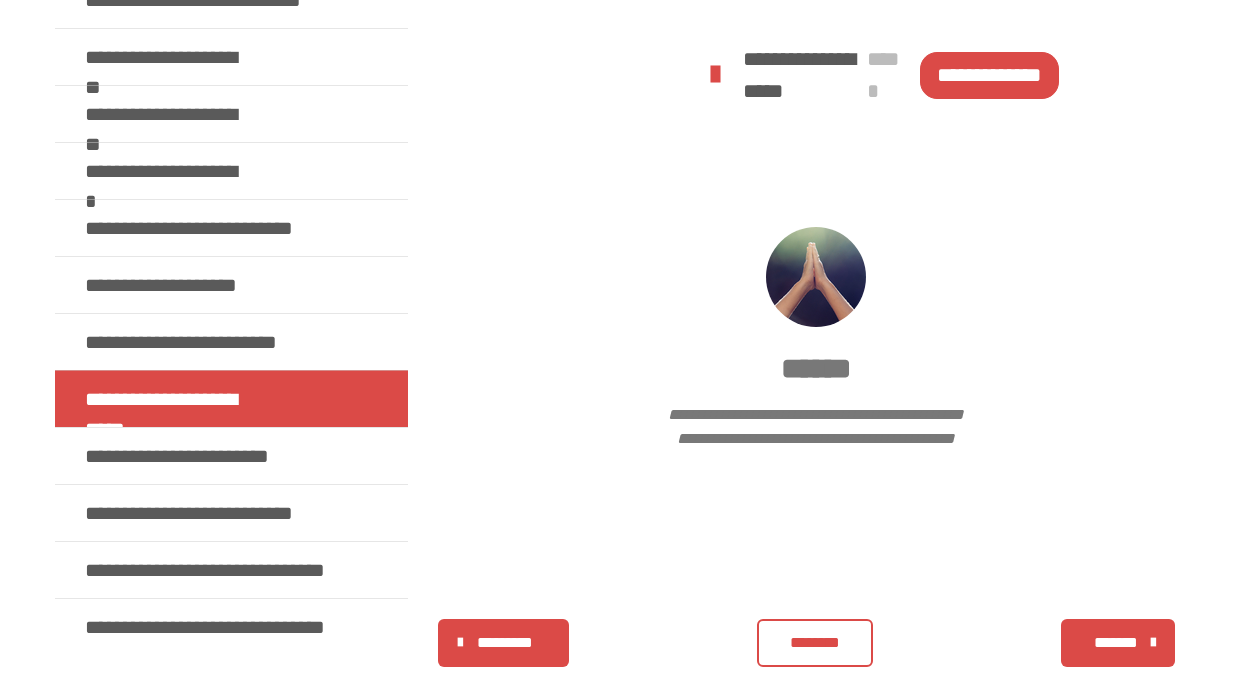 scroll, scrollTop: 1119, scrollLeft: 0, axis: vertical 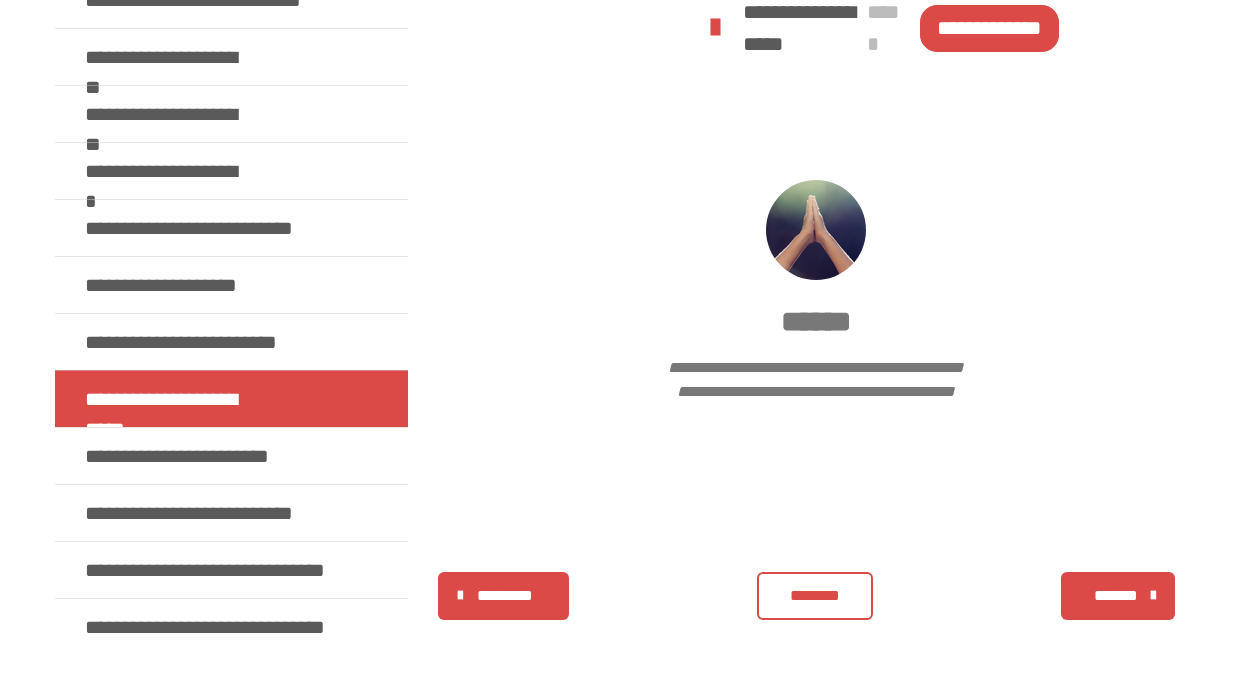 click on "*******" at bounding box center [1115, 596] 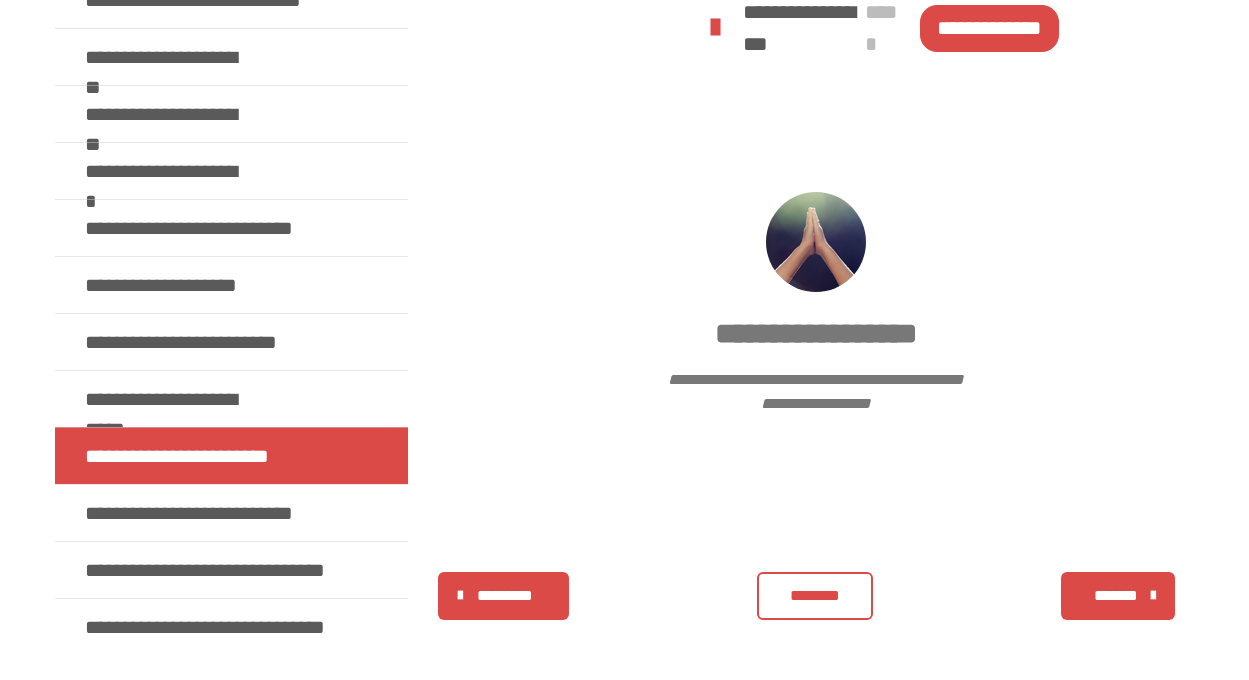 scroll, scrollTop: 702, scrollLeft: 0, axis: vertical 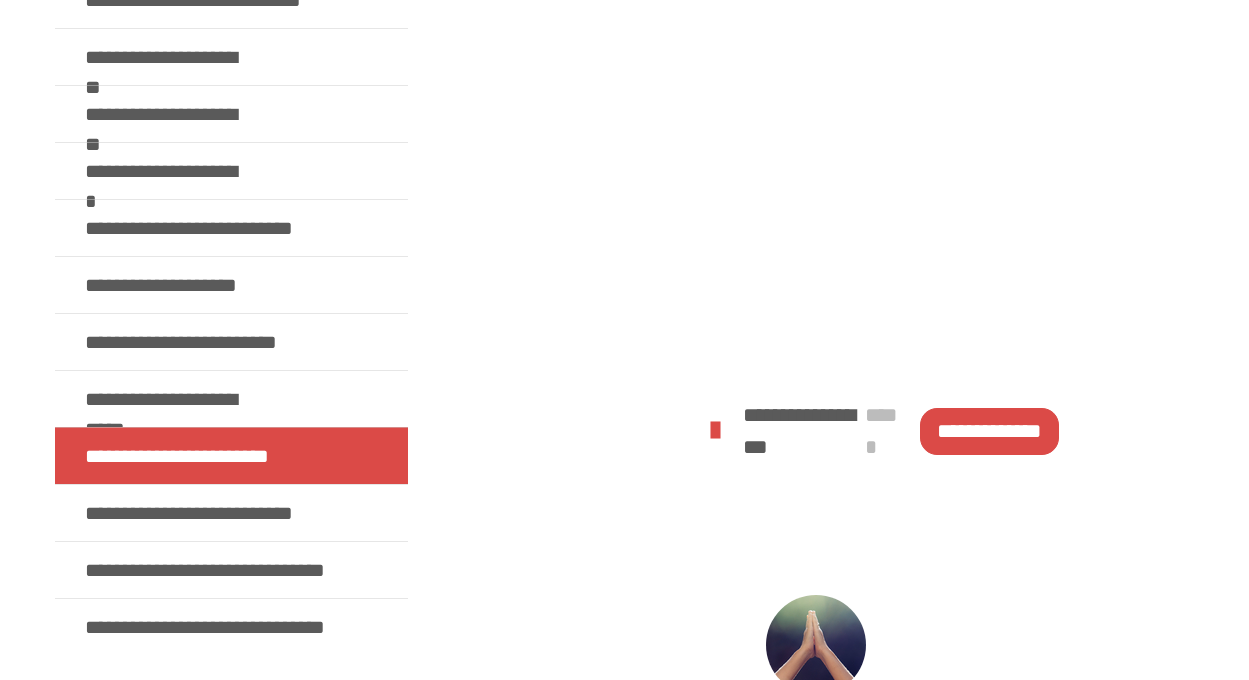 click on "**********" at bounding box center [989, 431] 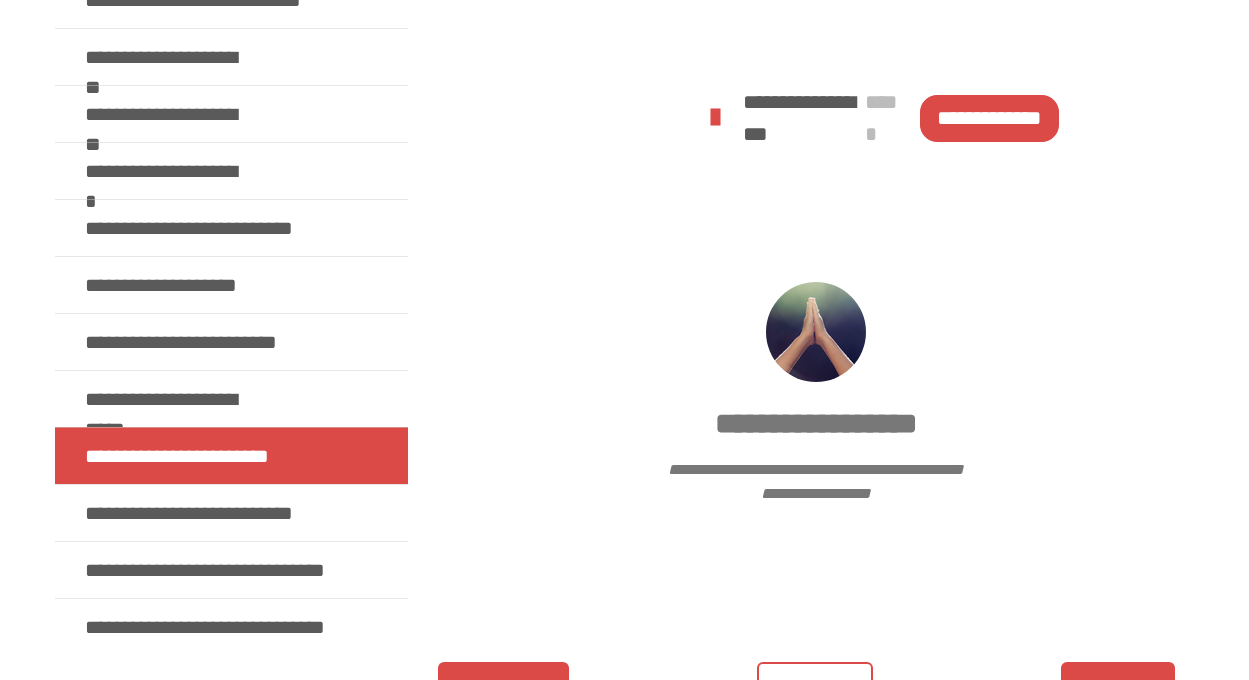 scroll, scrollTop: 1112, scrollLeft: 0, axis: vertical 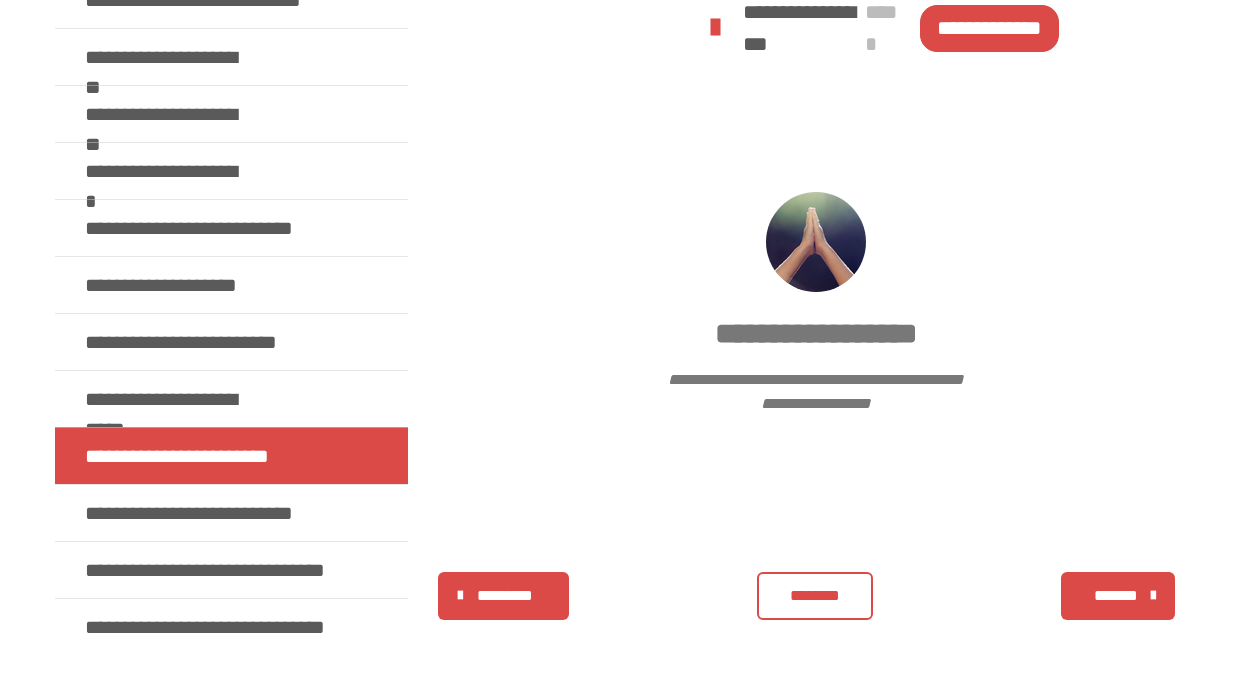 click on "*******" at bounding box center (1115, 596) 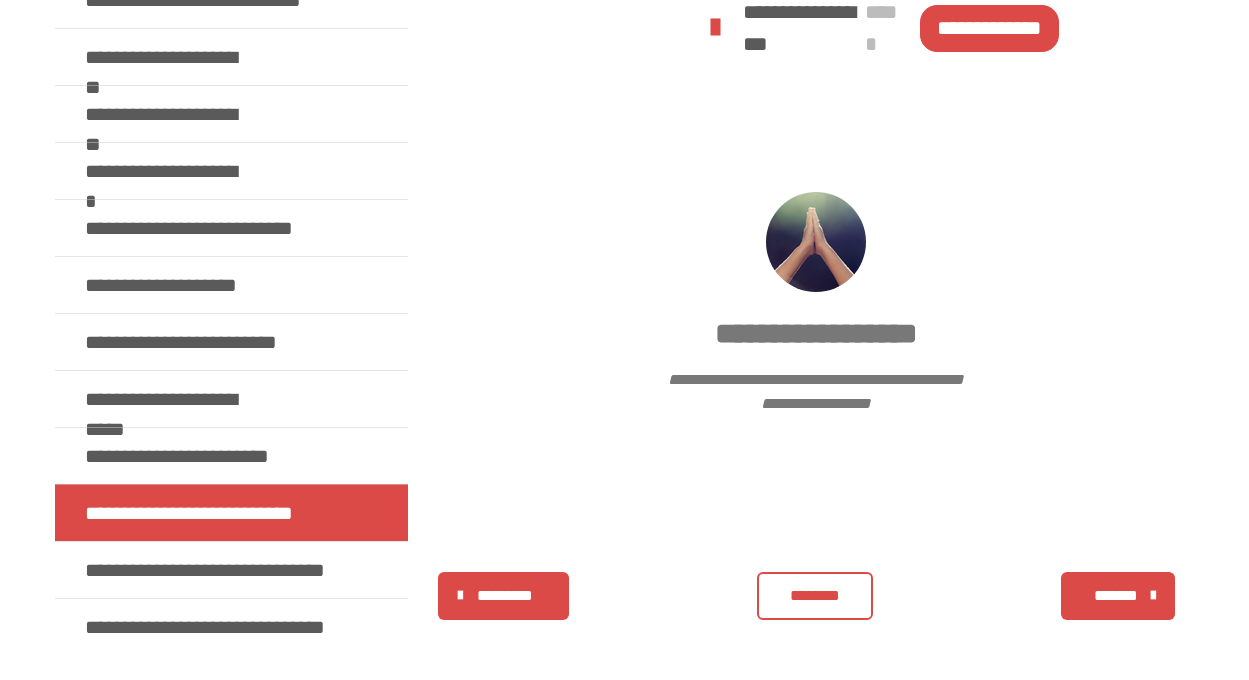scroll, scrollTop: 702, scrollLeft: 0, axis: vertical 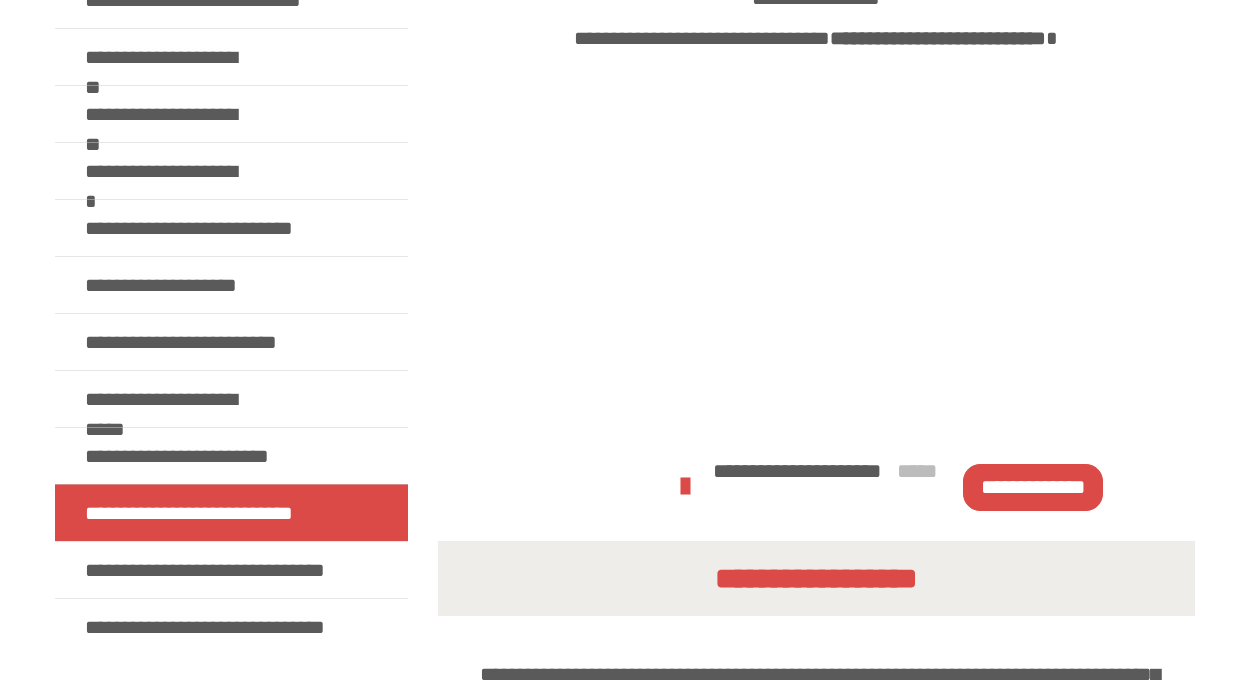 click on "**********" at bounding box center [1032, 487] 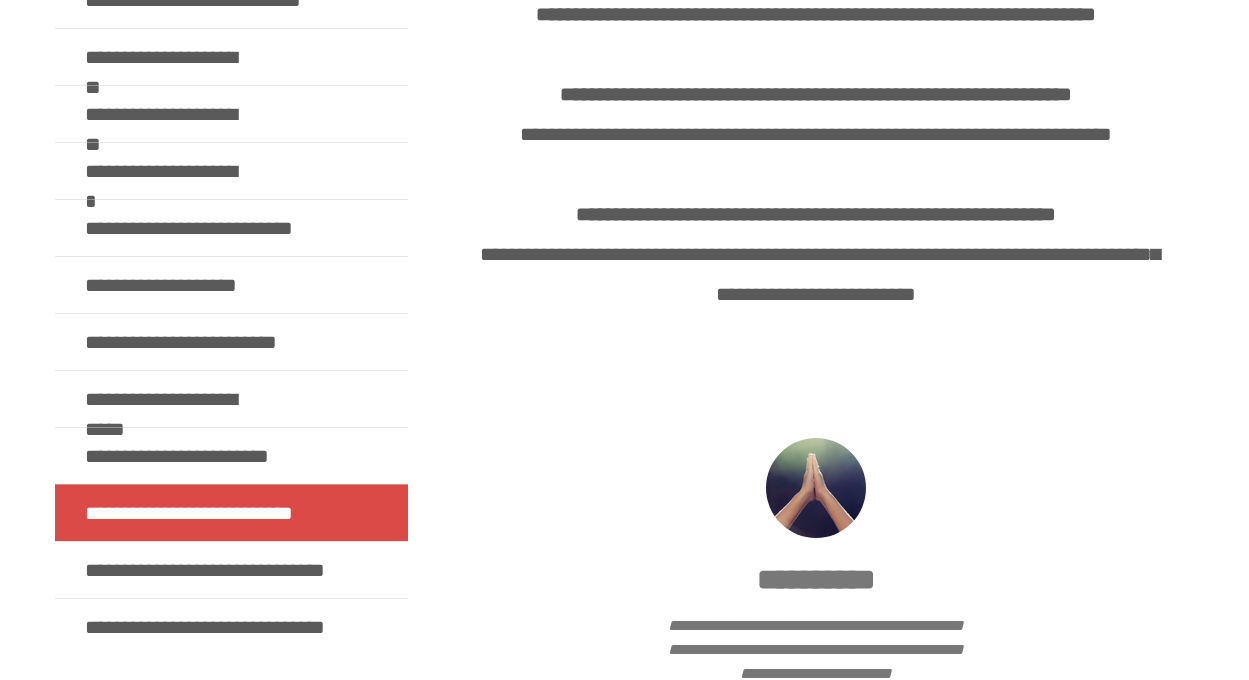 scroll, scrollTop: 2345, scrollLeft: 0, axis: vertical 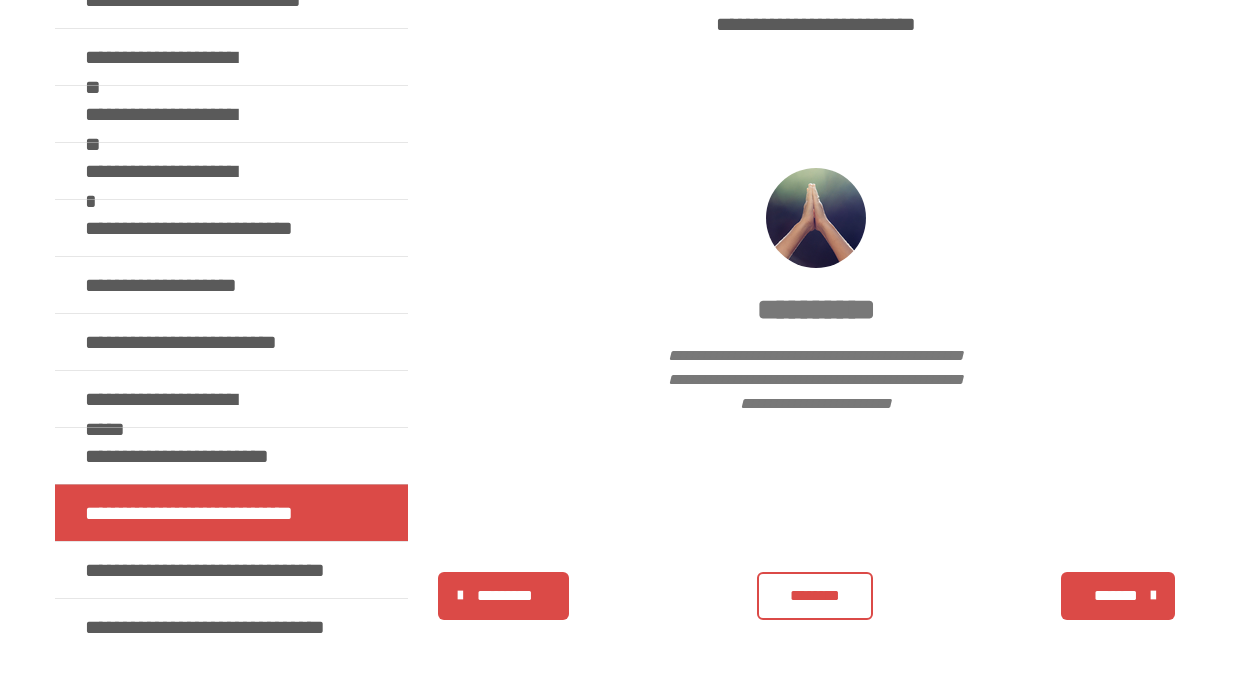 click on "*******" at bounding box center [1115, 596] 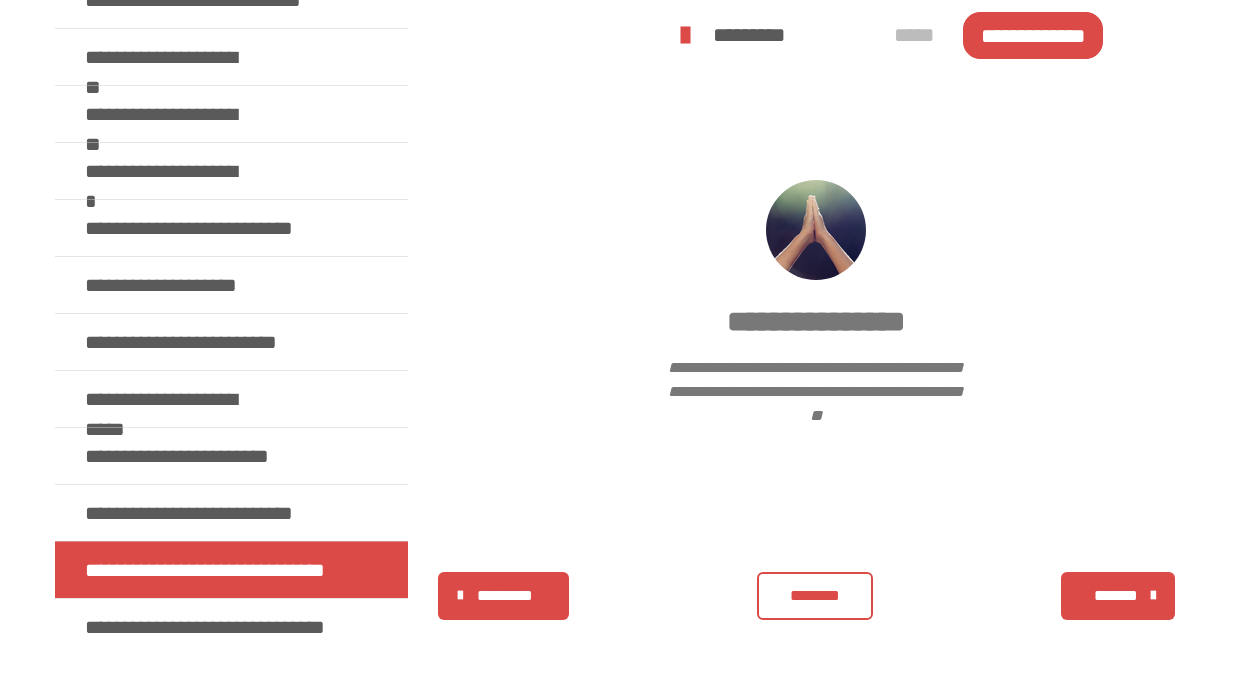 scroll, scrollTop: 982, scrollLeft: 0, axis: vertical 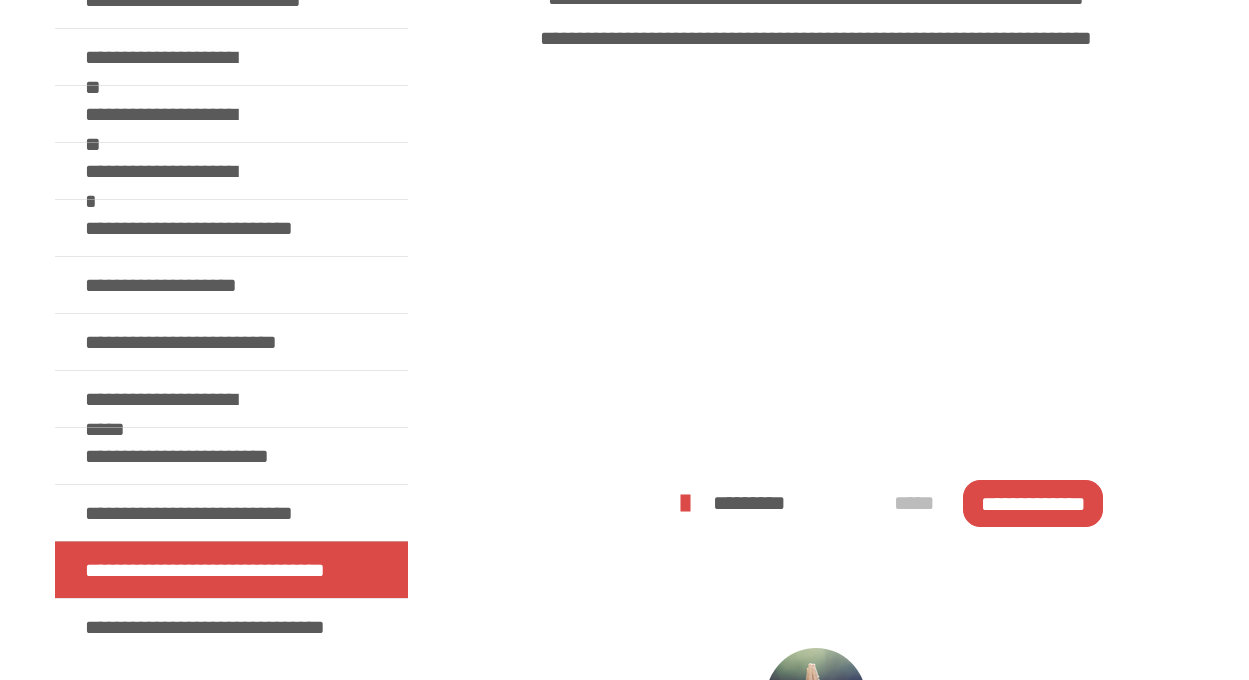 click on "**********" at bounding box center (1032, 503) 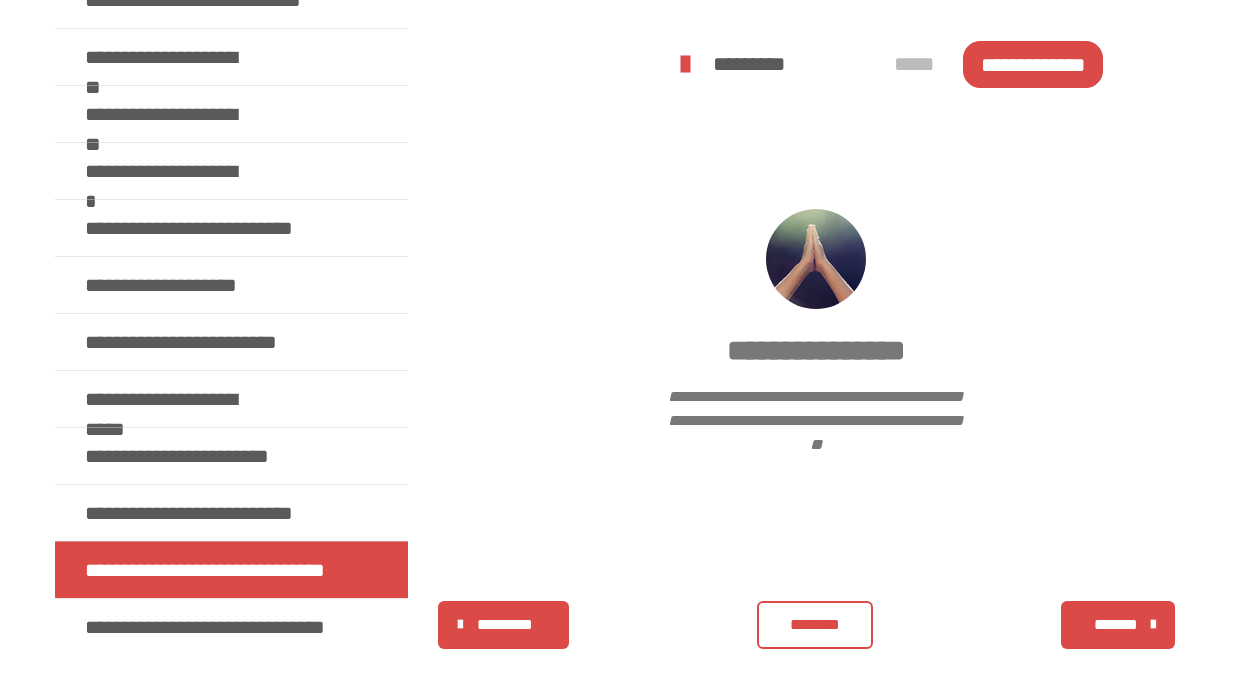 scroll, scrollTop: 1466, scrollLeft: 0, axis: vertical 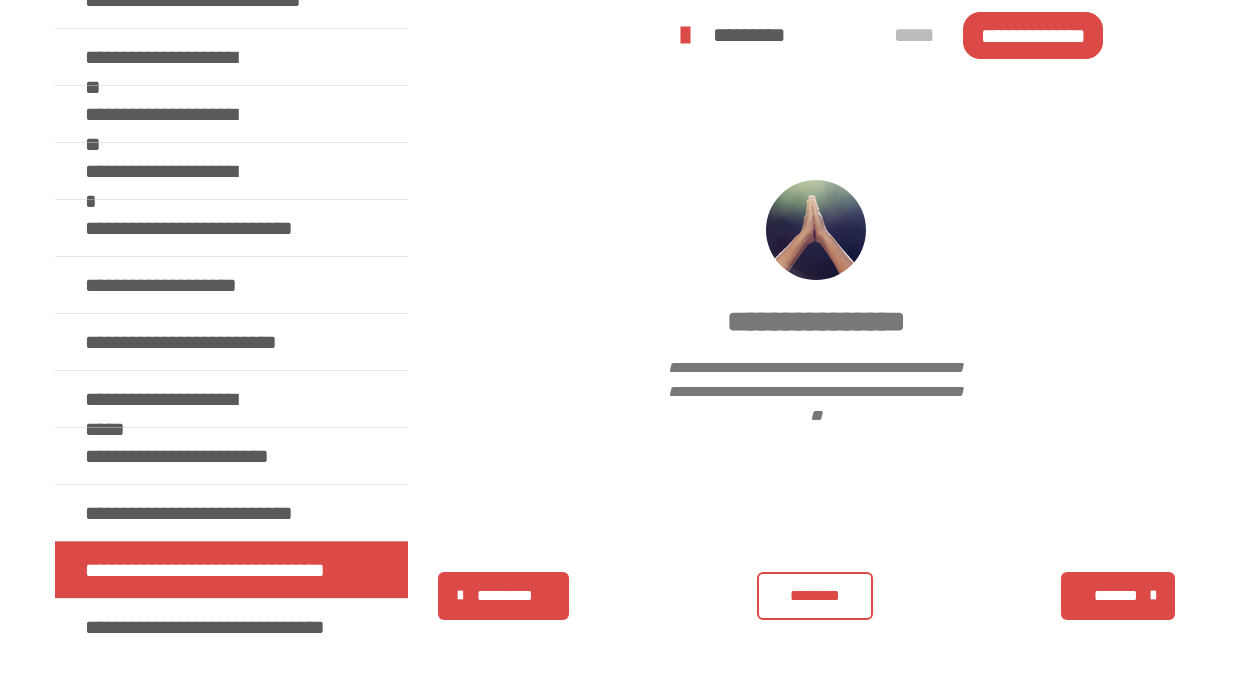 click on "*******" at bounding box center (1115, 596) 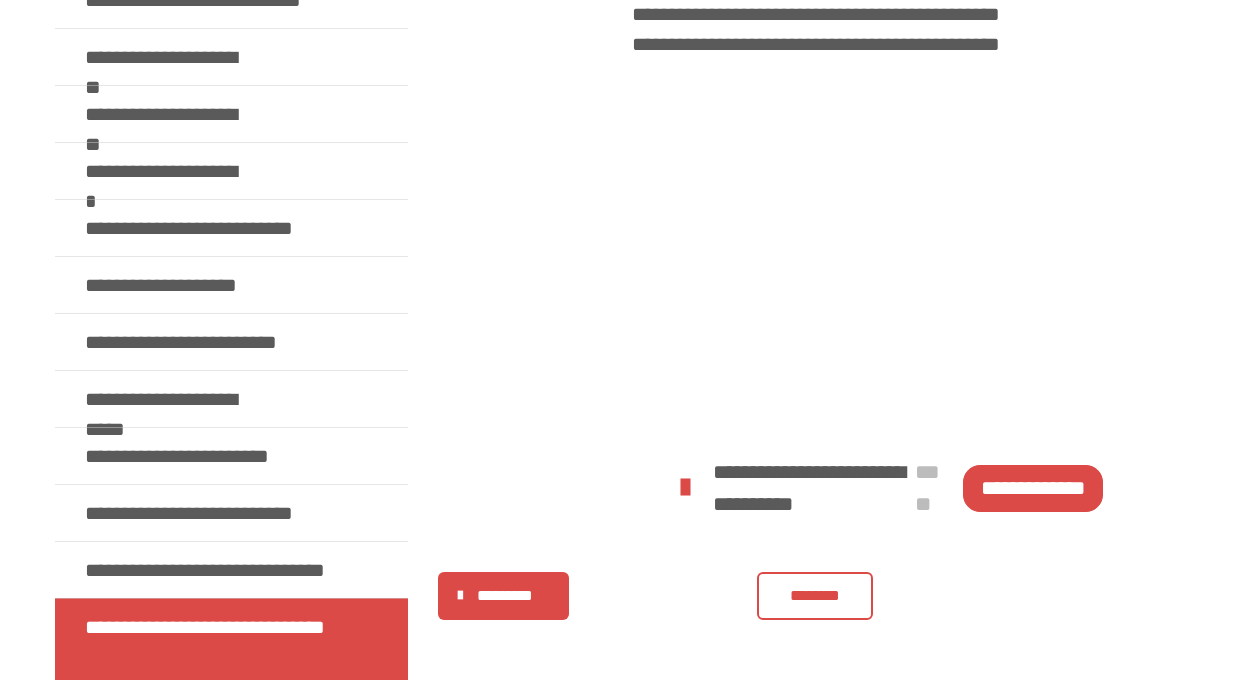 scroll, scrollTop: 1240, scrollLeft: 0, axis: vertical 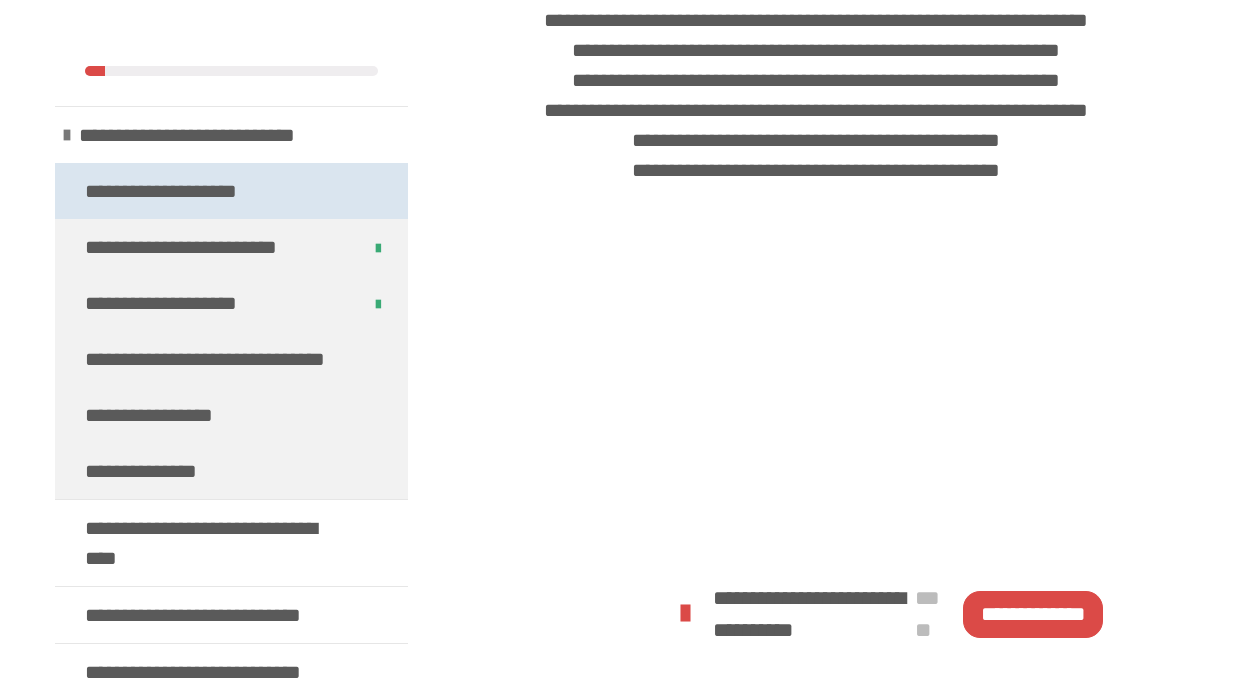 click on "**********" at bounding box center [175, 191] 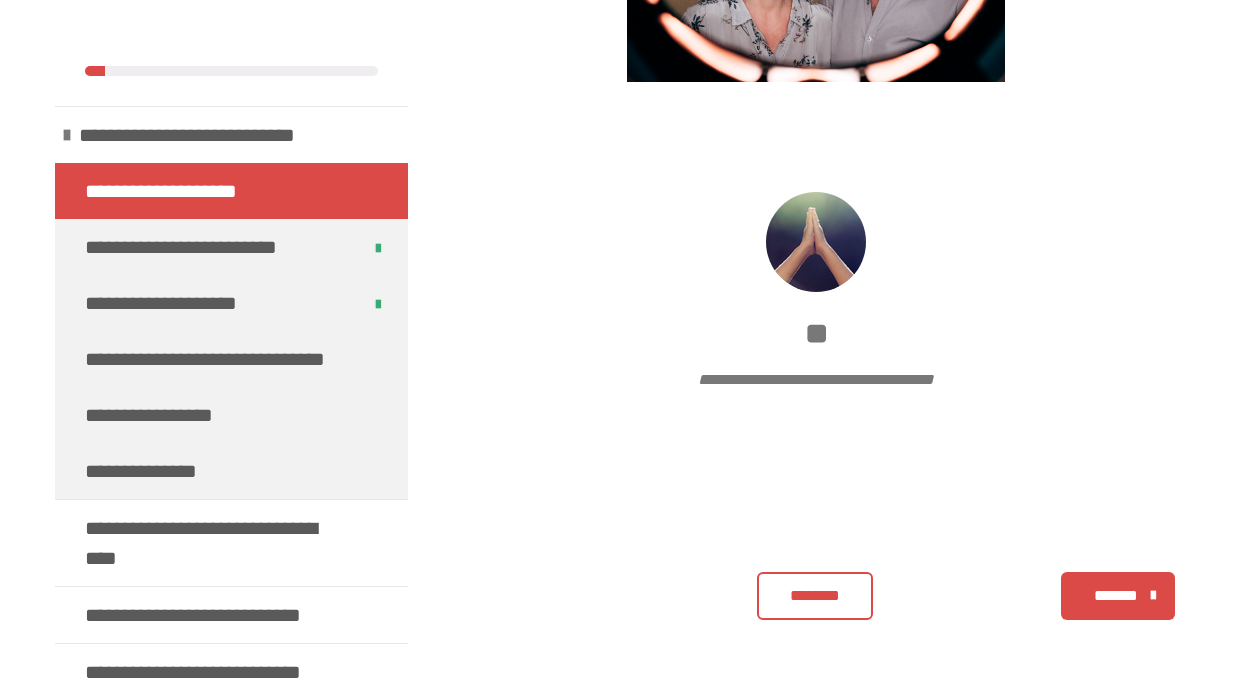 scroll, scrollTop: 1639, scrollLeft: 0, axis: vertical 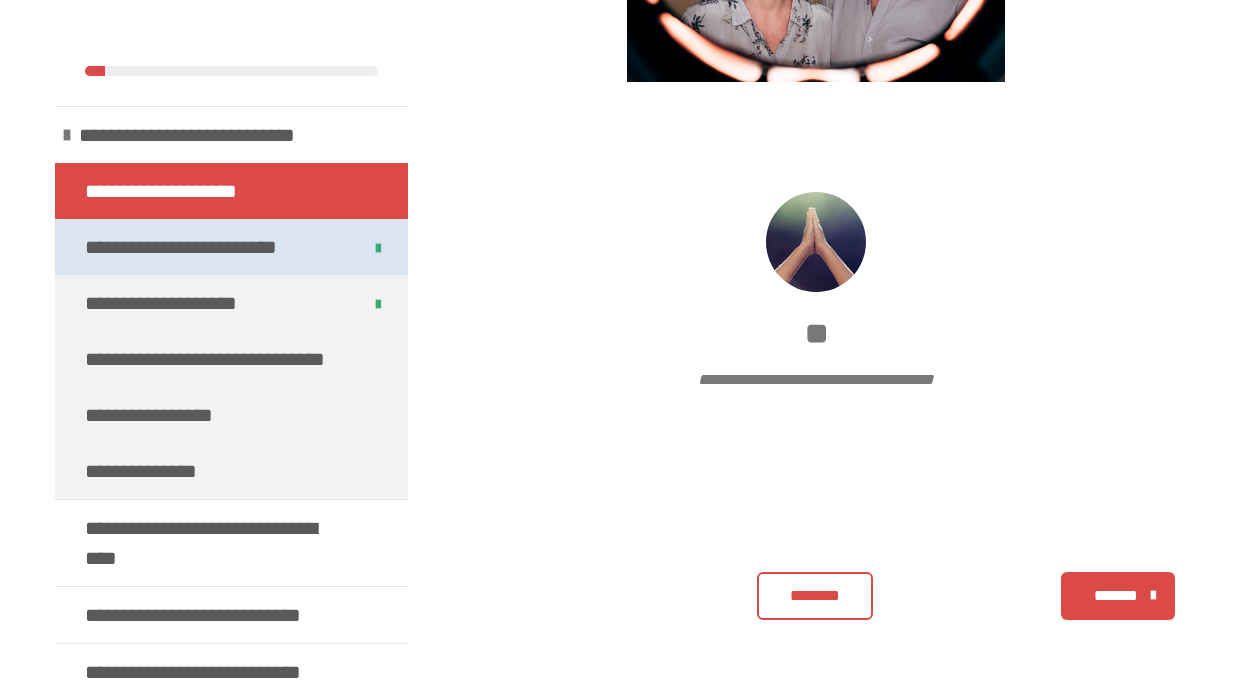 click on "**********" at bounding box center (182, 247) 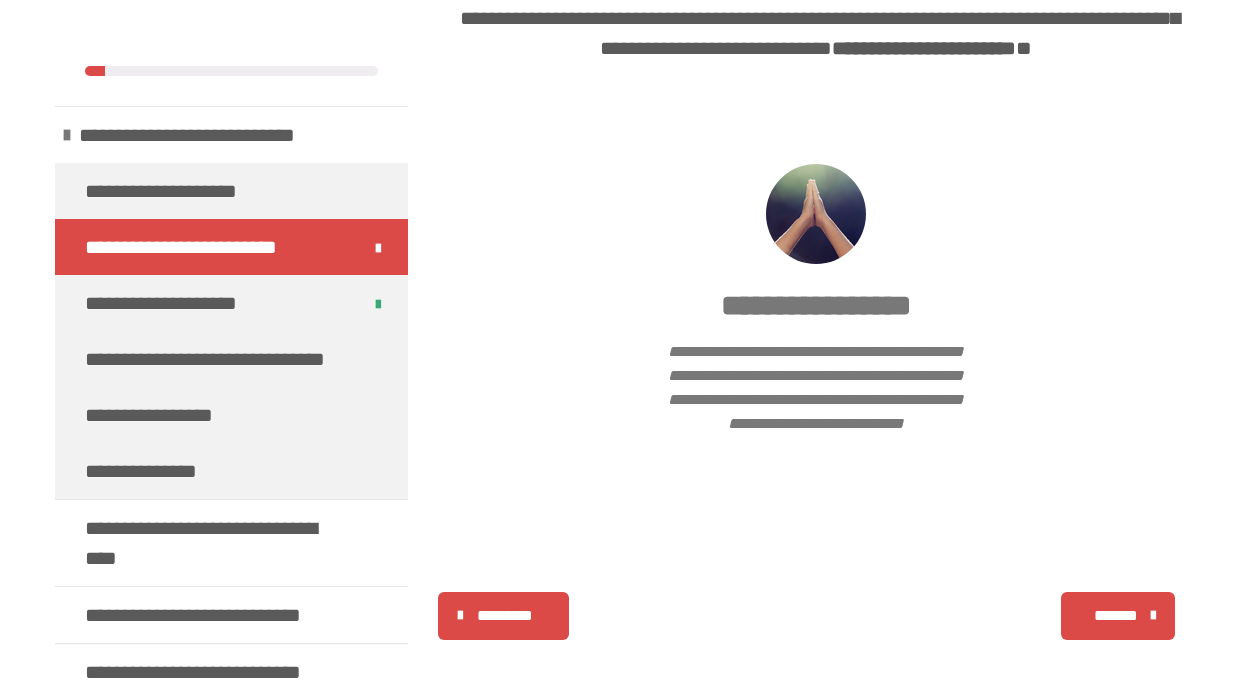 scroll, scrollTop: 1281, scrollLeft: 0, axis: vertical 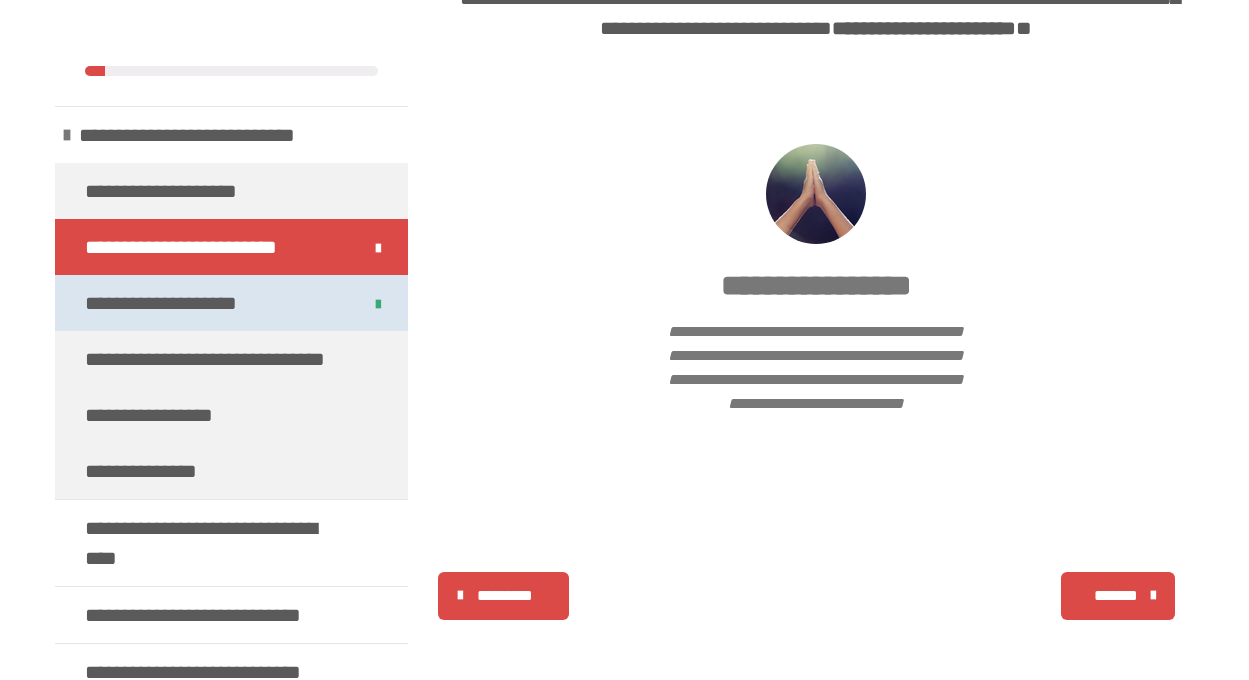 click on "**********" at bounding box center [164, 303] 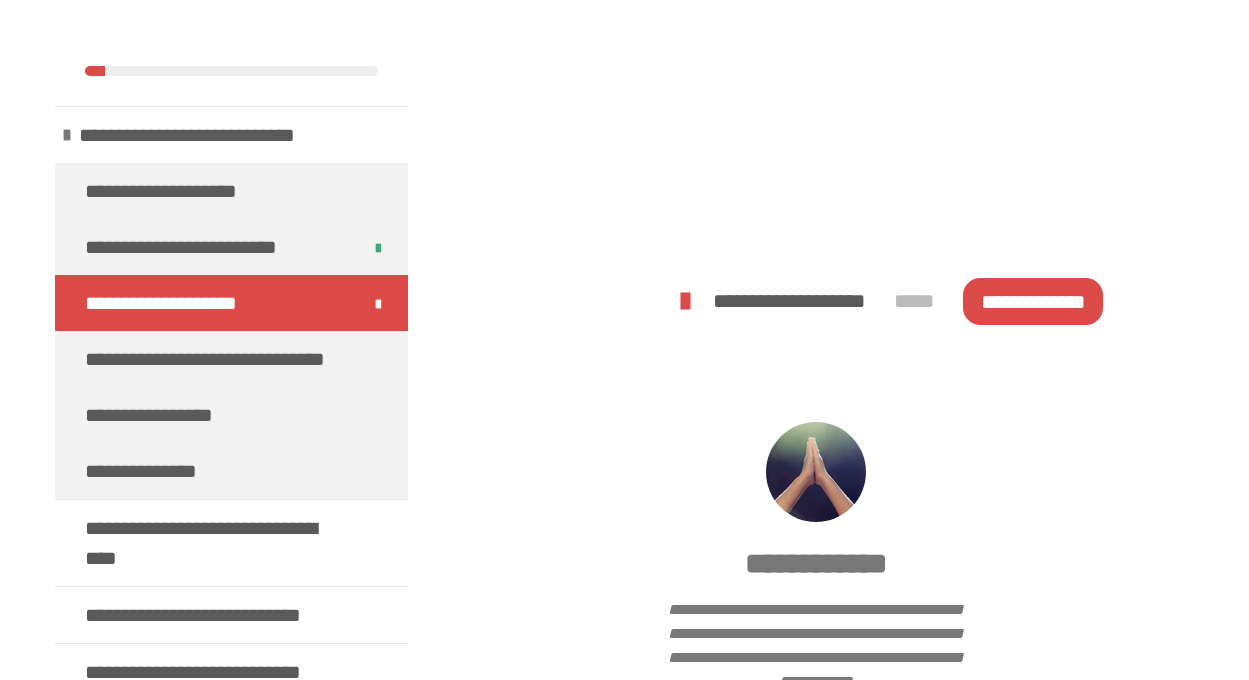 scroll, scrollTop: 892, scrollLeft: 0, axis: vertical 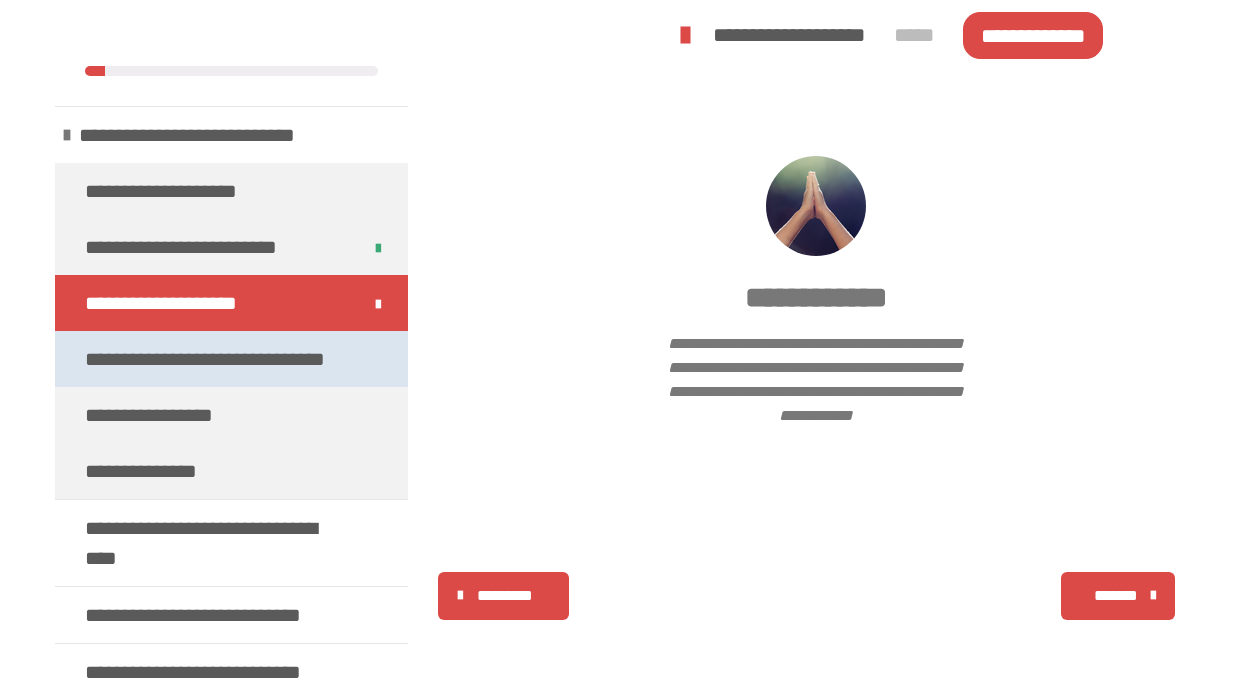 click on "**********" at bounding box center [208, 359] 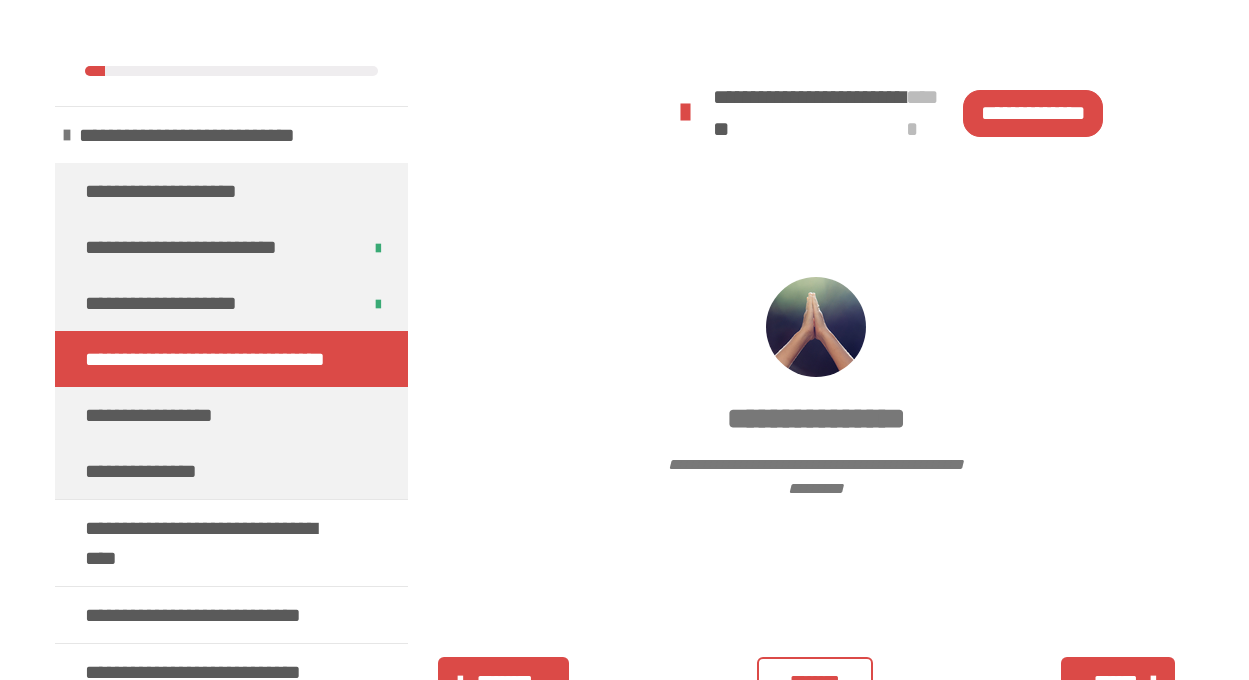 scroll, scrollTop: 914, scrollLeft: 0, axis: vertical 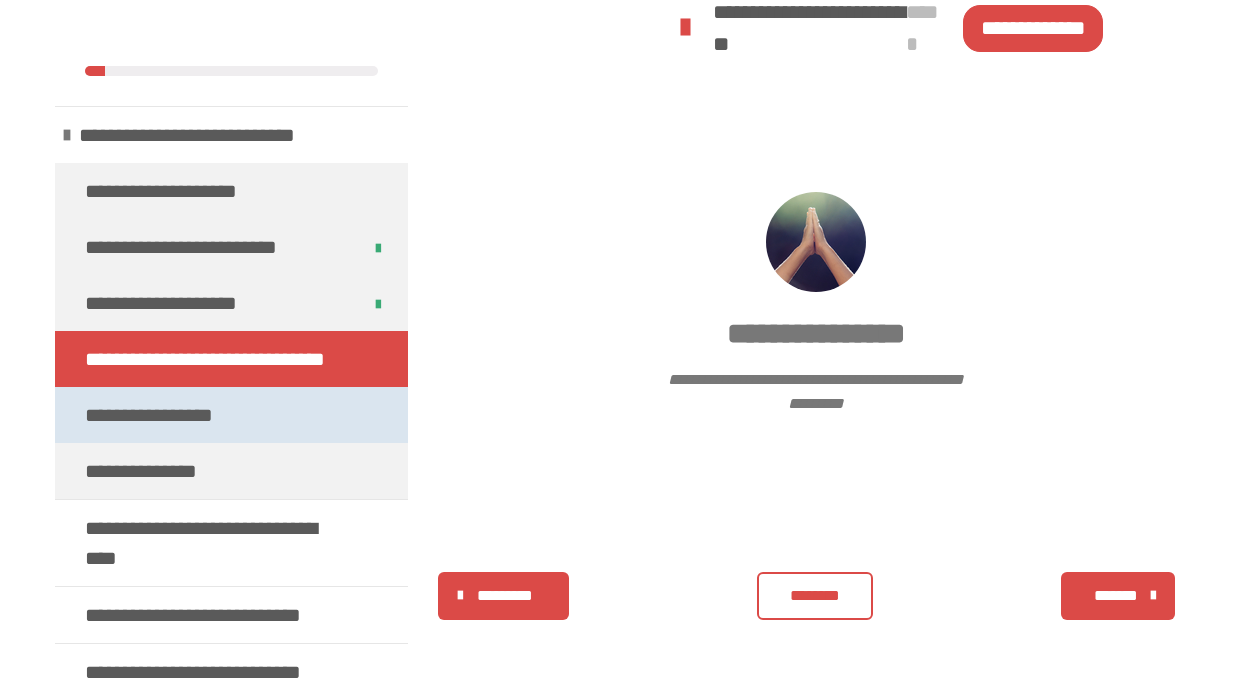 click on "**********" at bounding box center (164, 415) 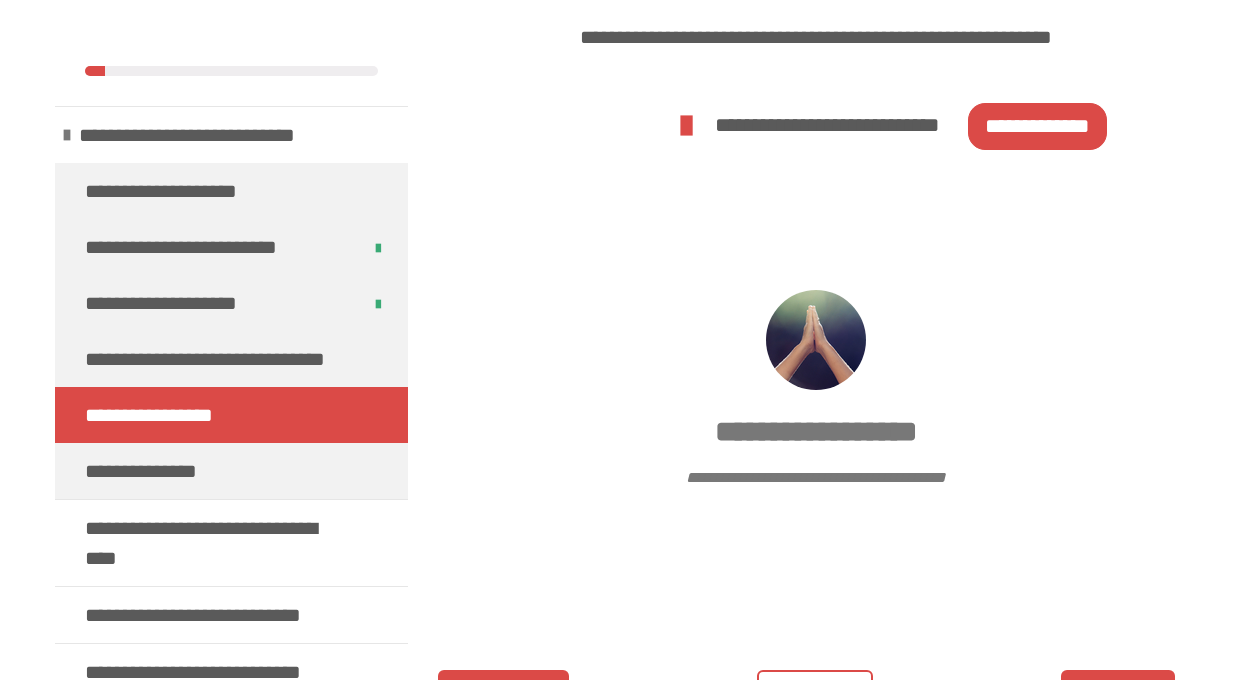 scroll, scrollTop: 571, scrollLeft: 0, axis: vertical 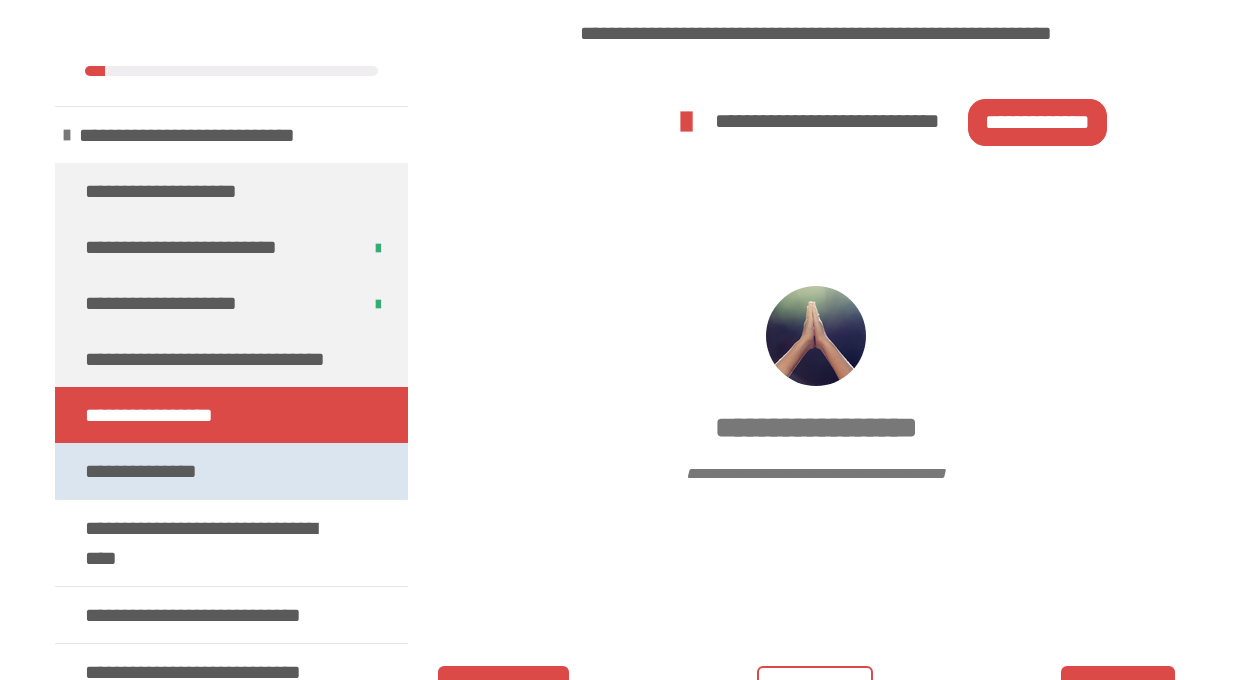 click on "**********" at bounding box center [142, 471] 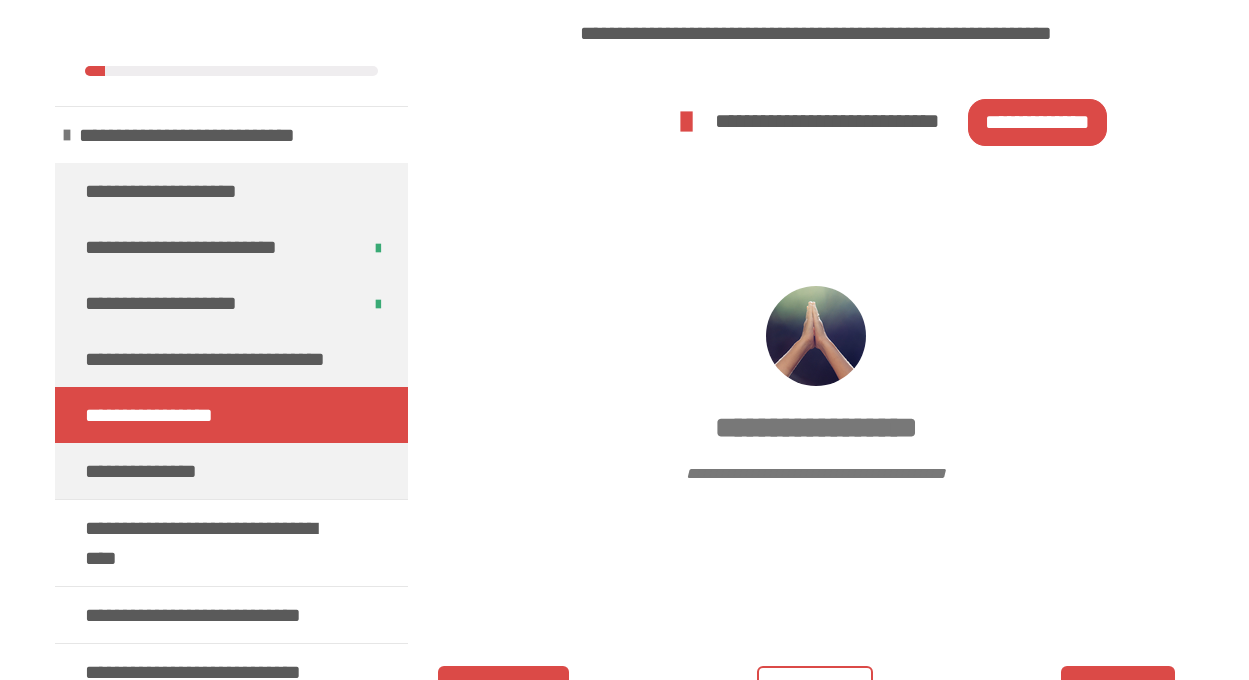 scroll, scrollTop: 270, scrollLeft: 0, axis: vertical 